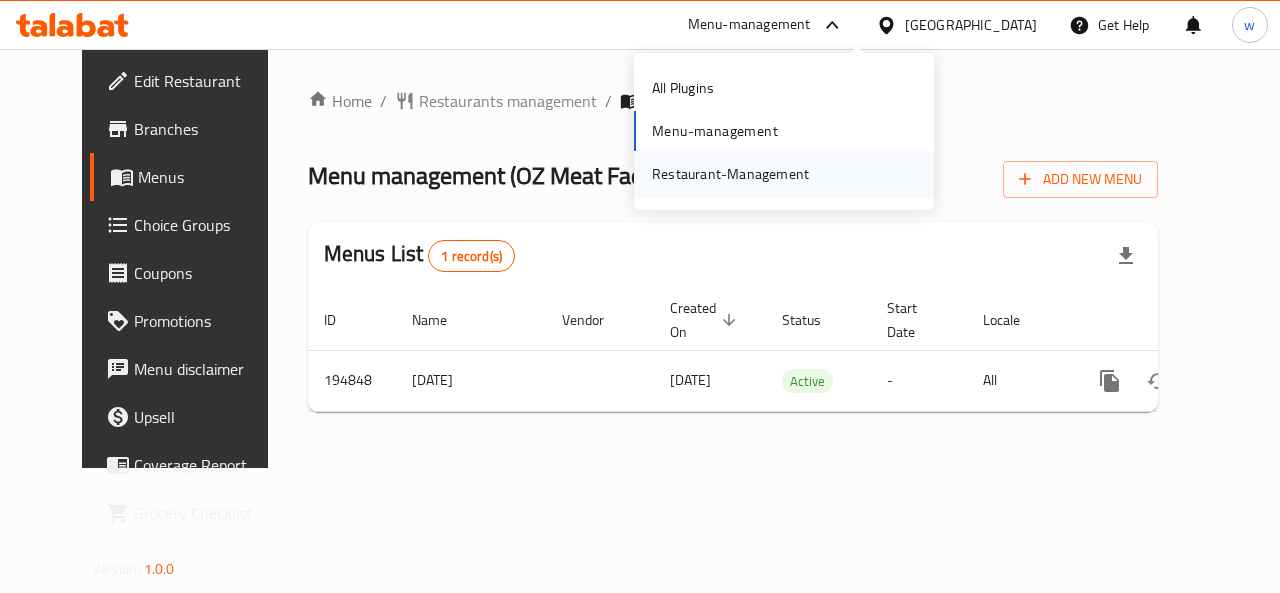 scroll, scrollTop: 0, scrollLeft: 0, axis: both 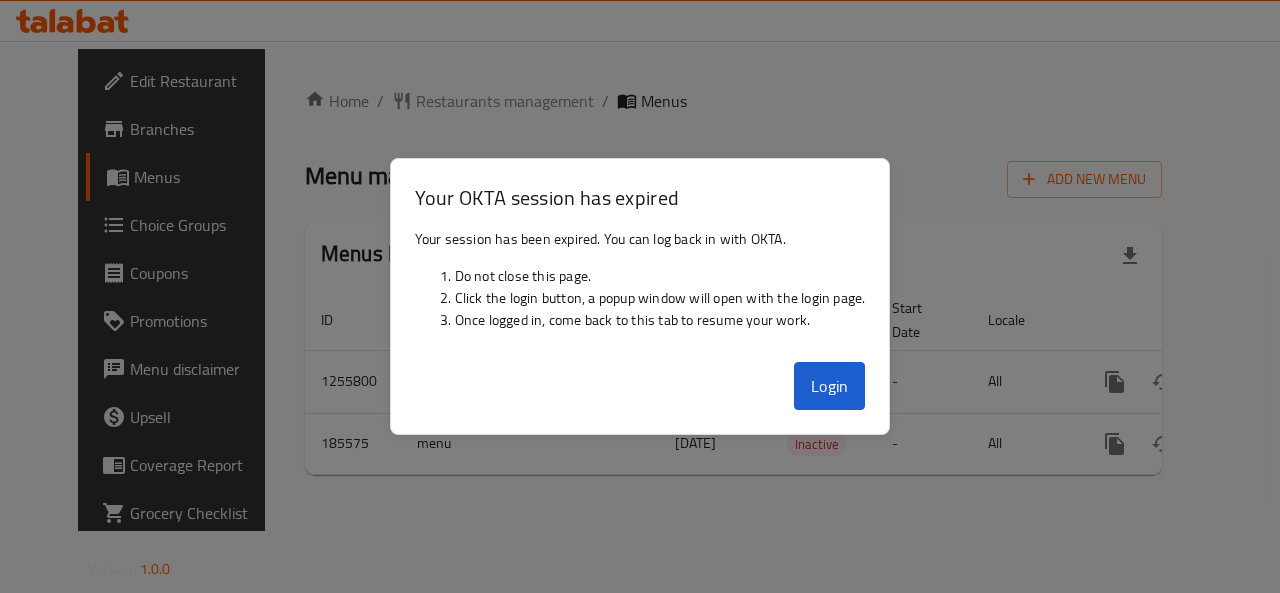 click at bounding box center [640, 296] 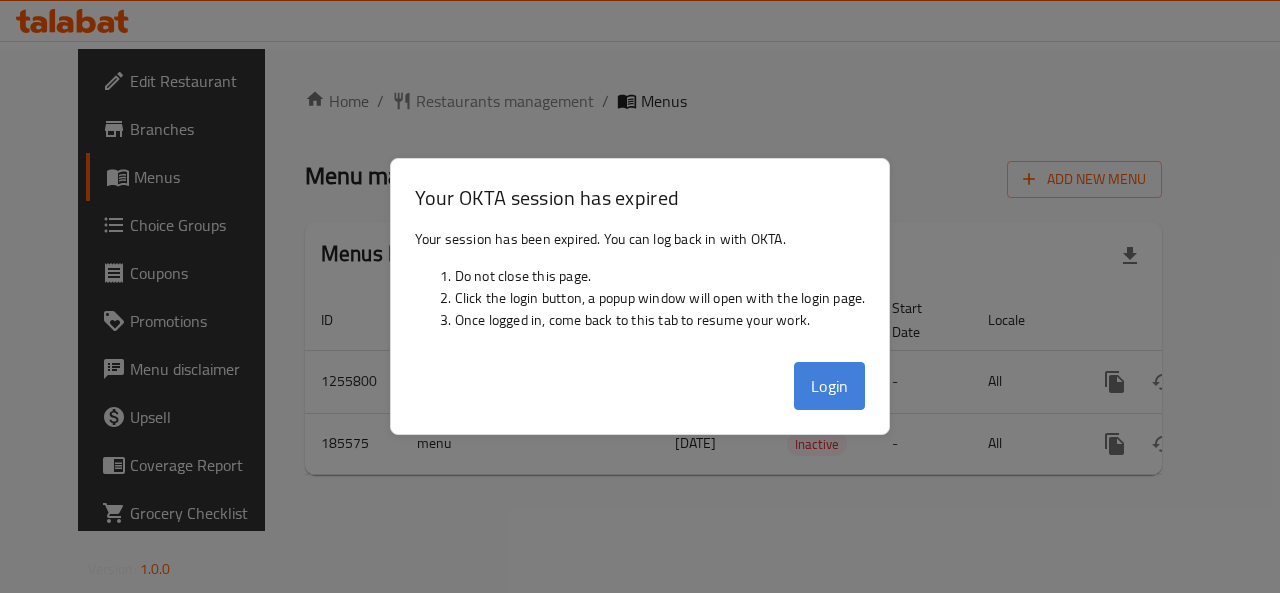 click on "Login" at bounding box center [830, 386] 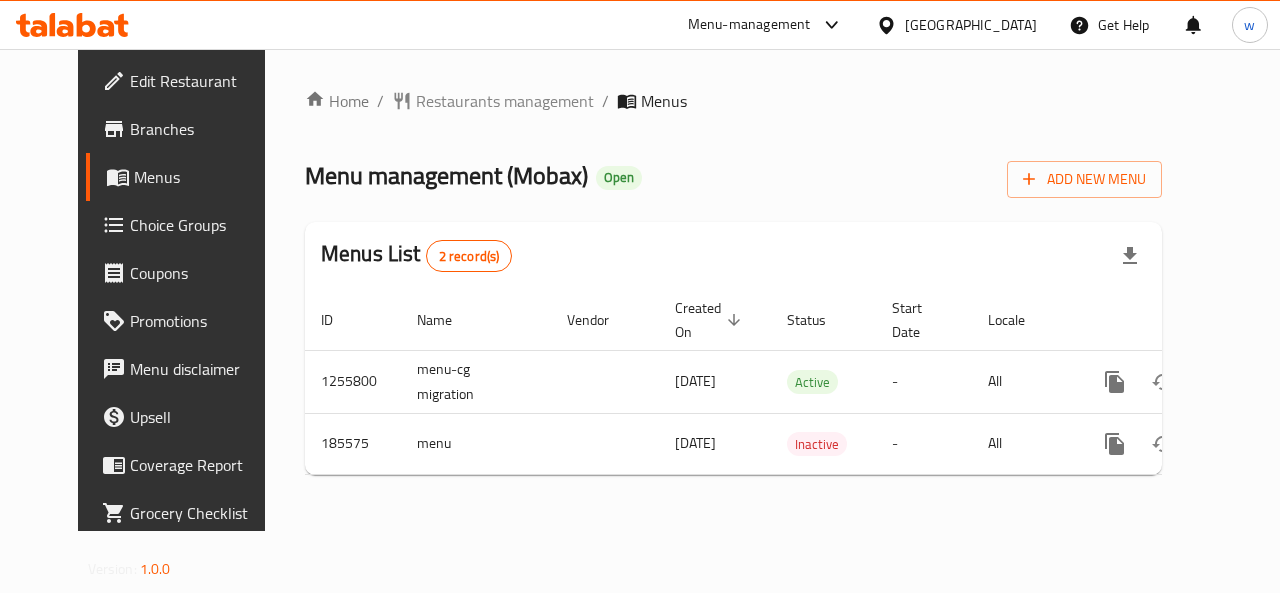 click 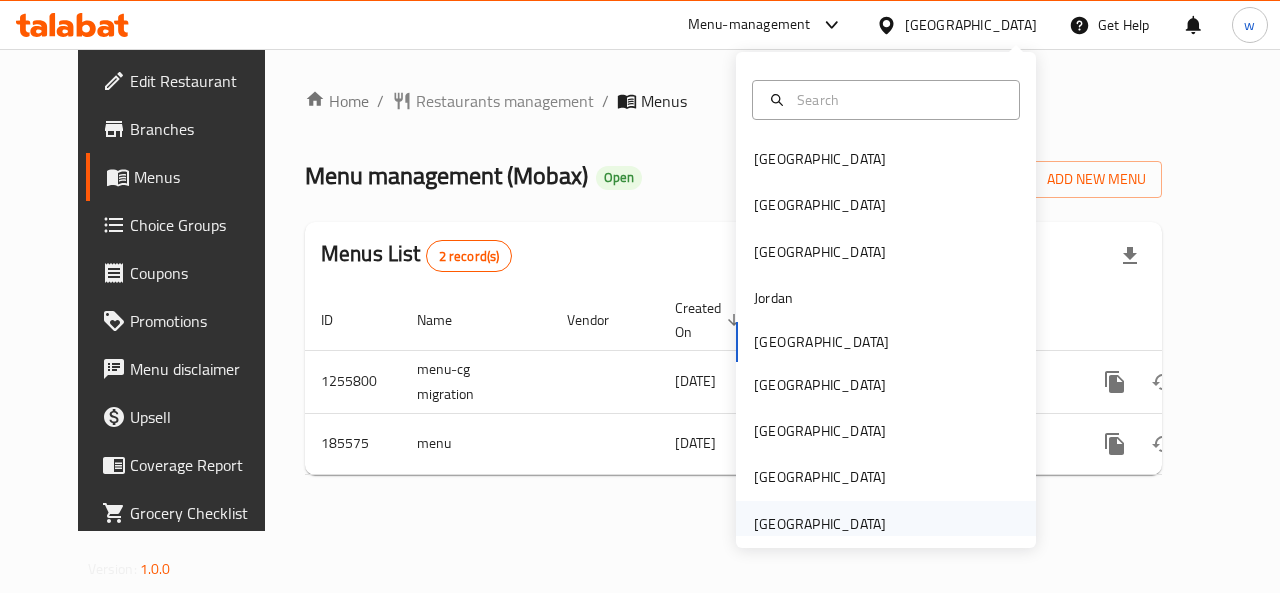 click on "[GEOGRAPHIC_DATA]" at bounding box center [820, 524] 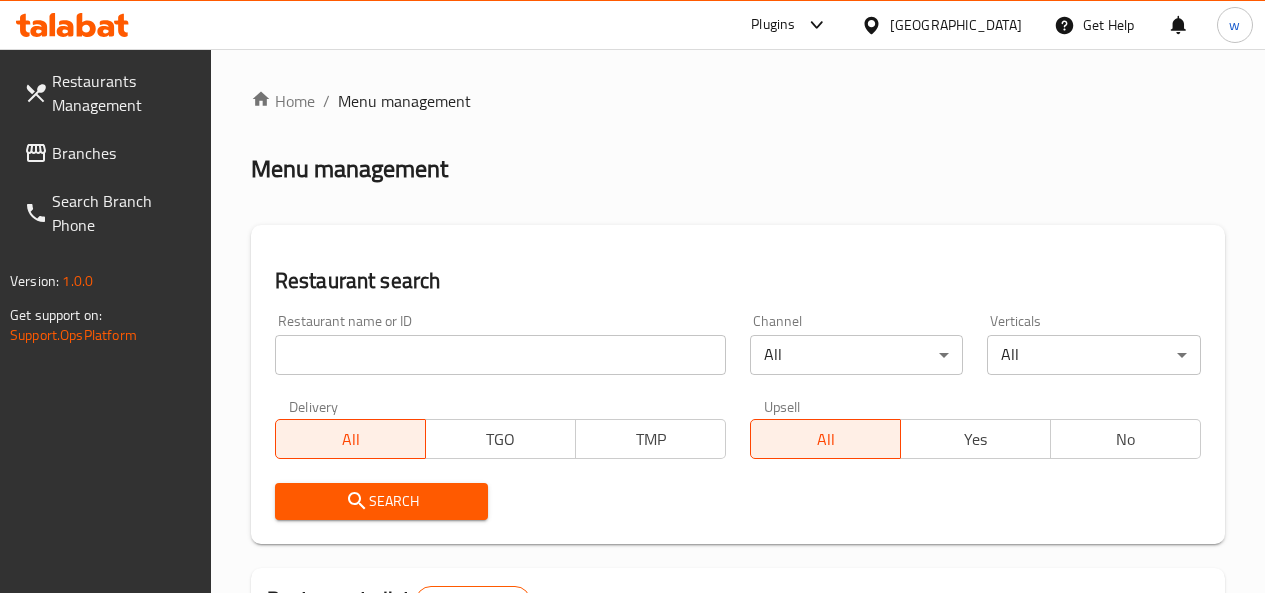 click on "Branches" at bounding box center [123, 153] 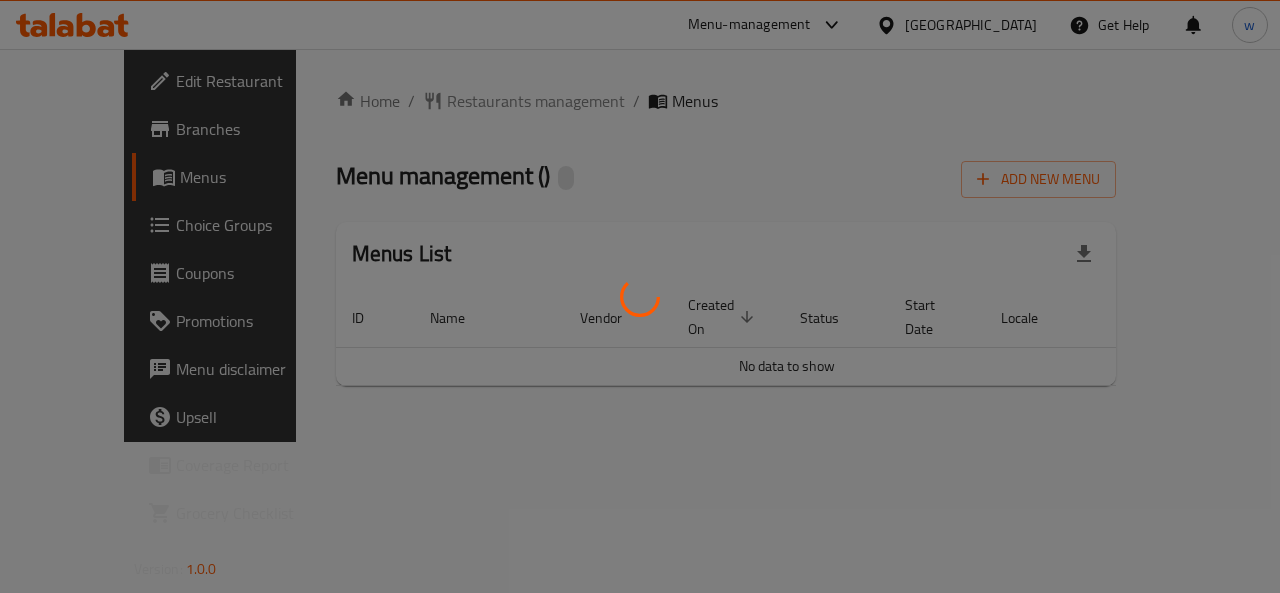 scroll, scrollTop: 0, scrollLeft: 0, axis: both 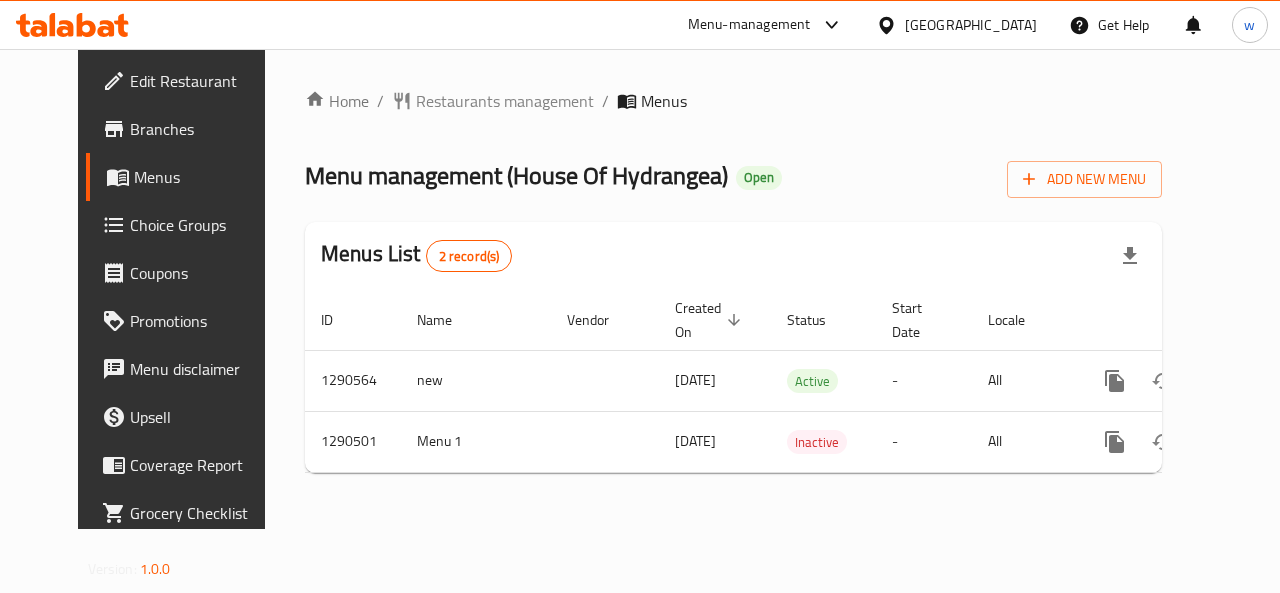 click on "[GEOGRAPHIC_DATA]" at bounding box center (971, 25) 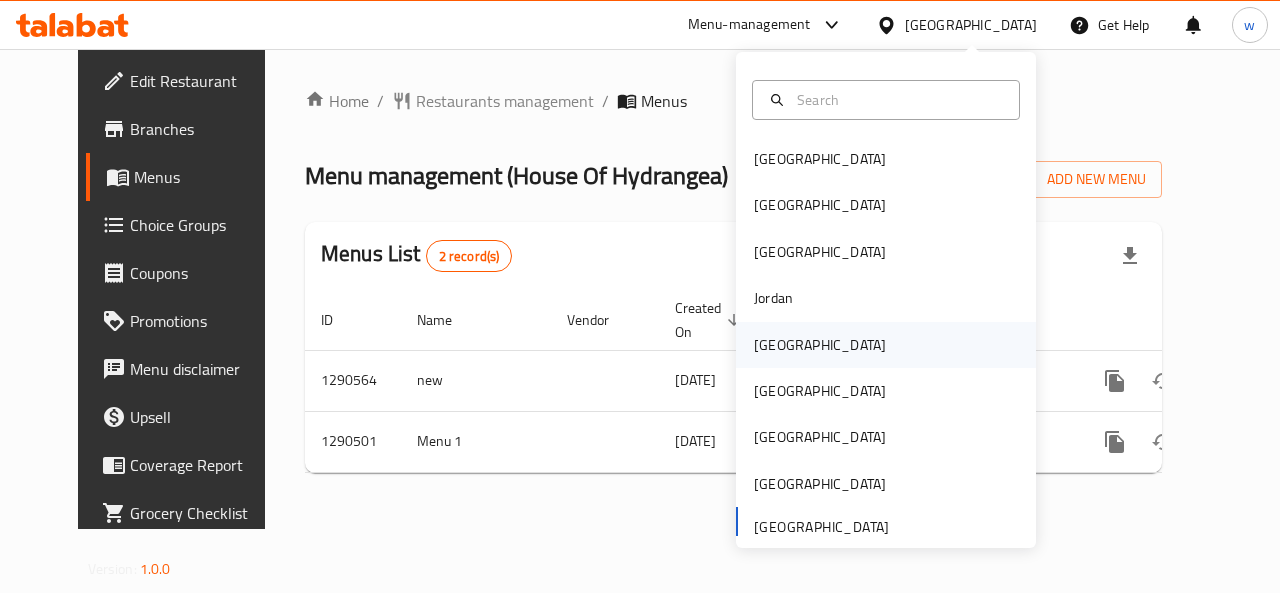 click on "[GEOGRAPHIC_DATA]" at bounding box center [820, 345] 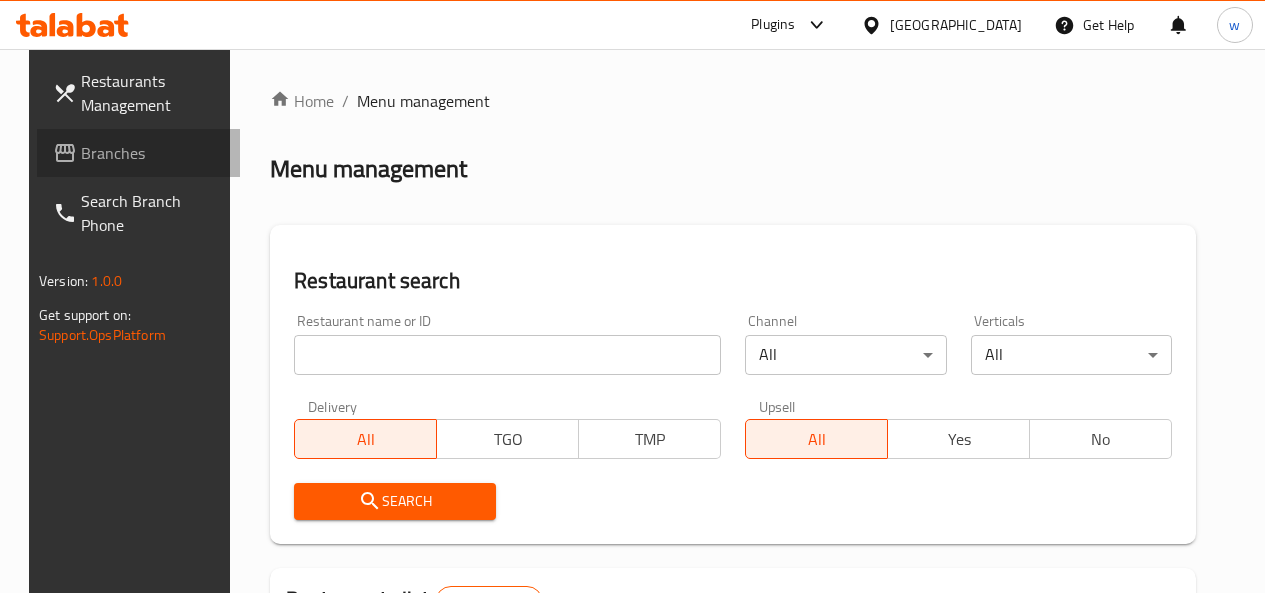 click on "Branches" at bounding box center [152, 153] 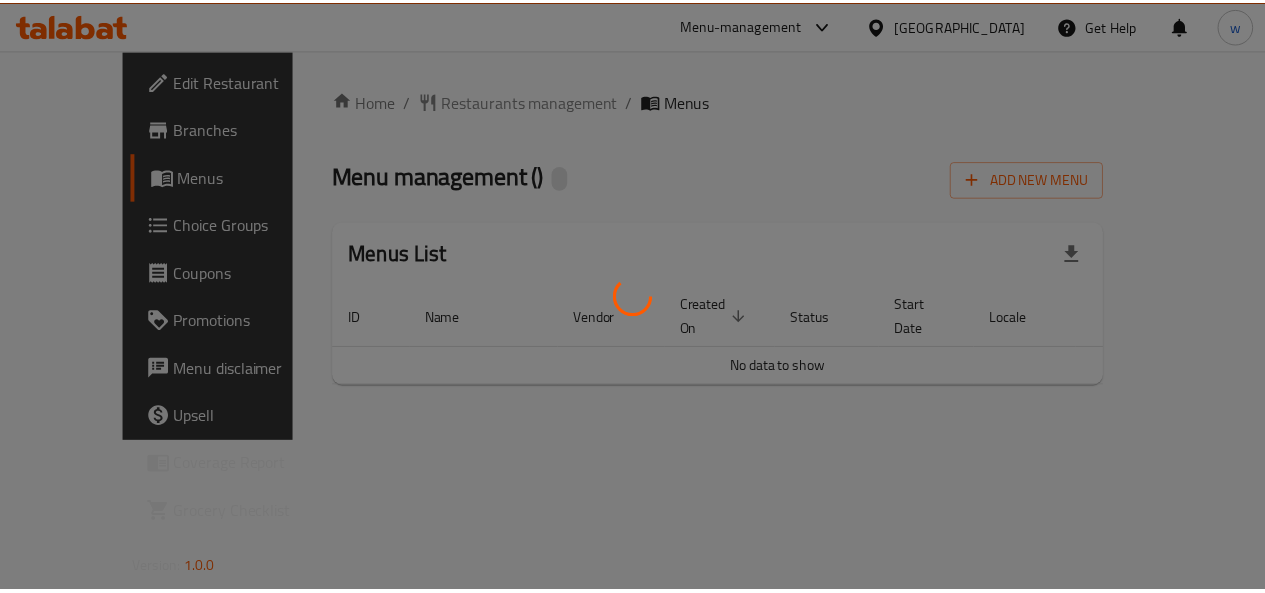 scroll, scrollTop: 0, scrollLeft: 0, axis: both 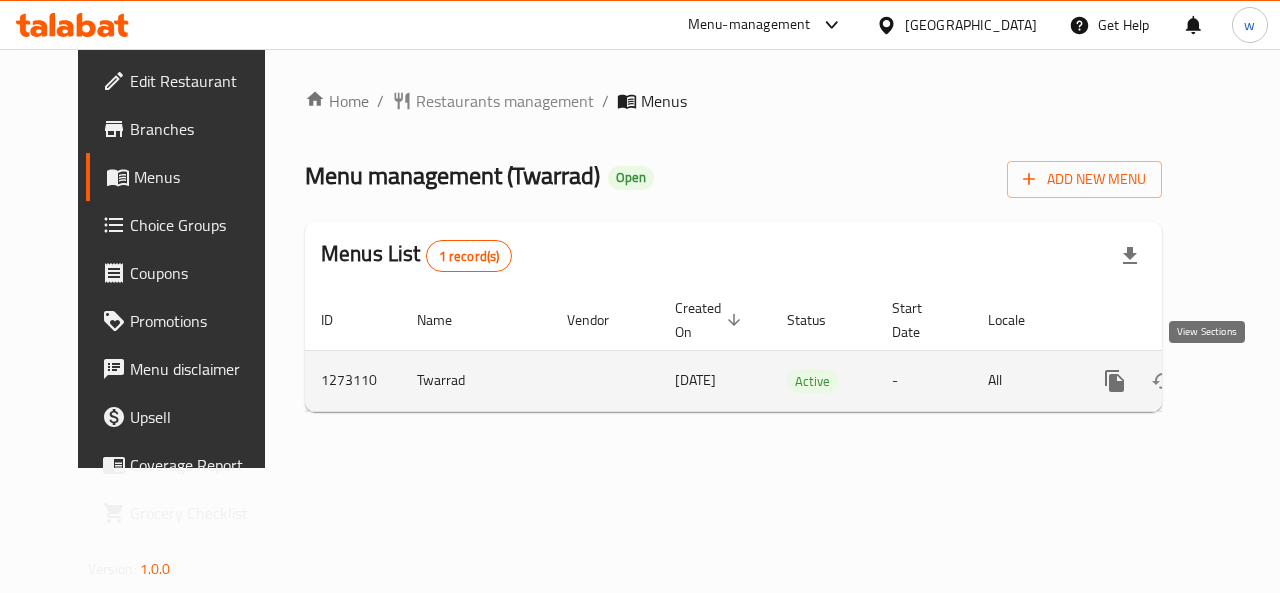 click 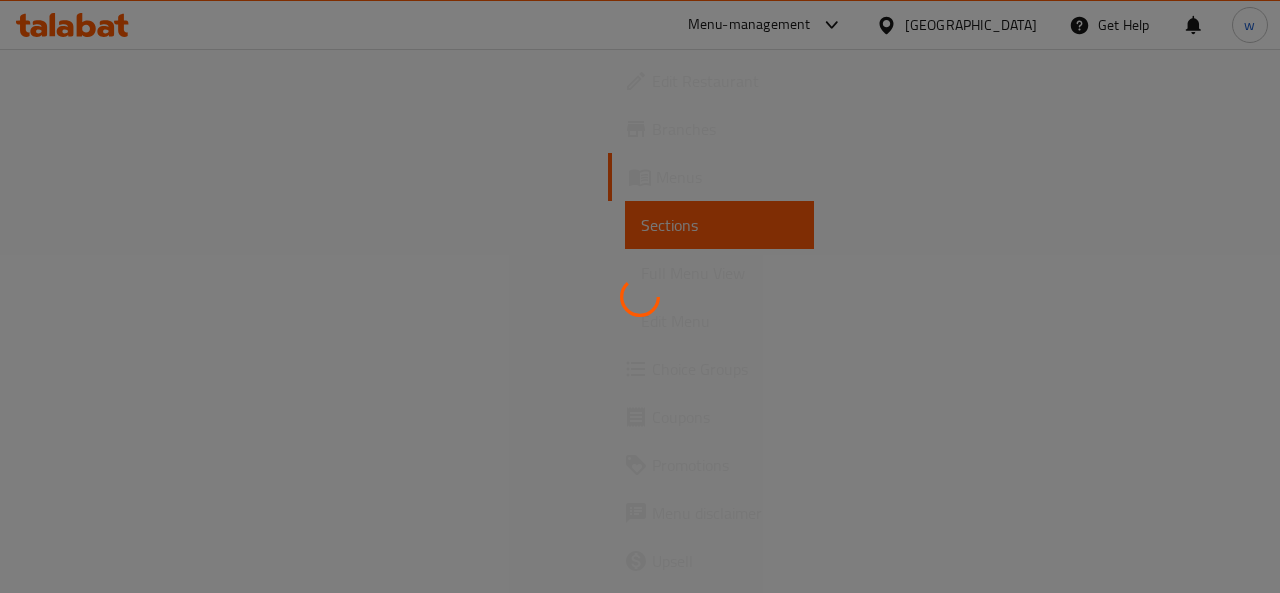 click at bounding box center [640, 296] 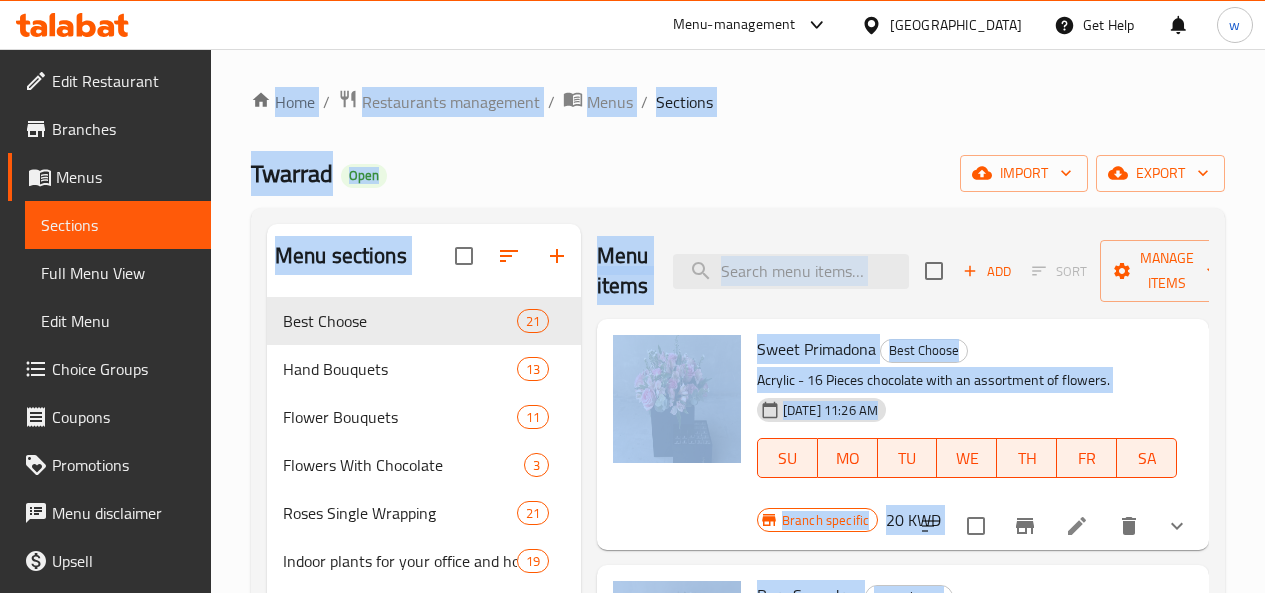 drag, startPoint x: 215, startPoint y: 293, endPoint x: 201, endPoint y: 298, distance: 14.866069 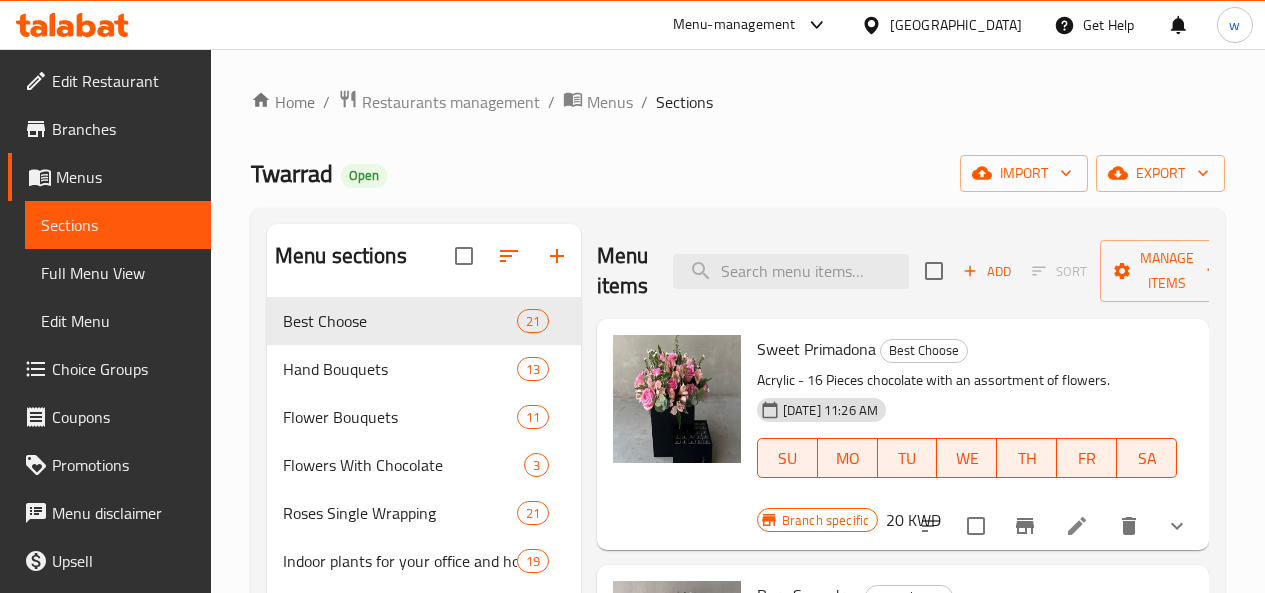 click on "Choice Groups" at bounding box center (123, 369) 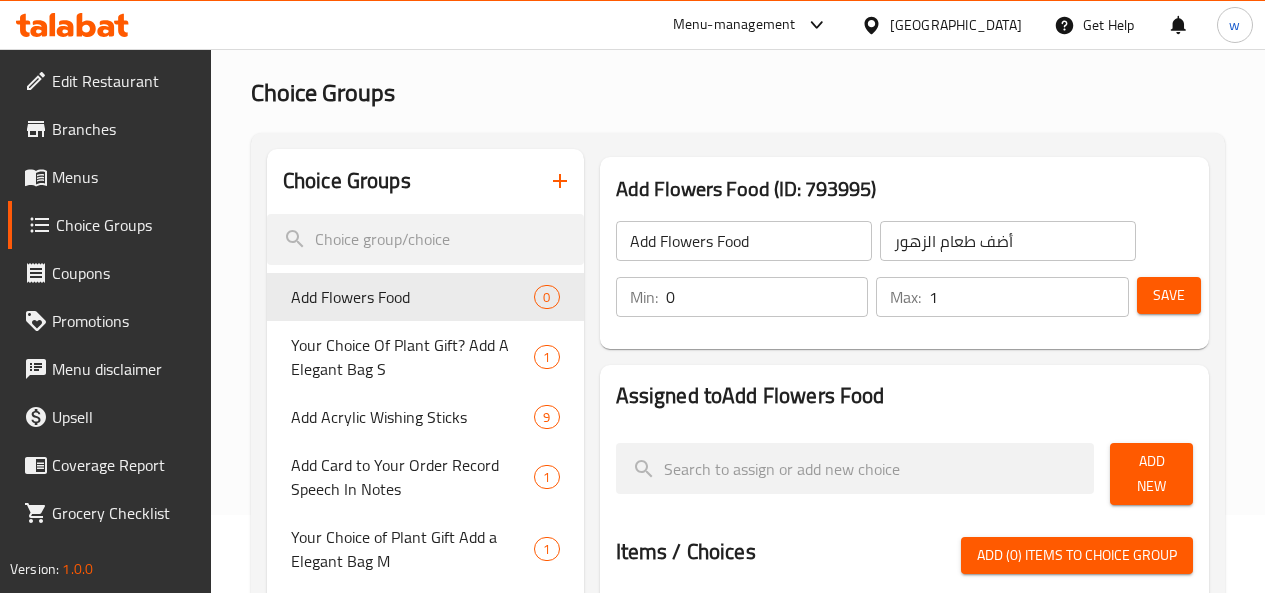 scroll, scrollTop: 100, scrollLeft: 0, axis: vertical 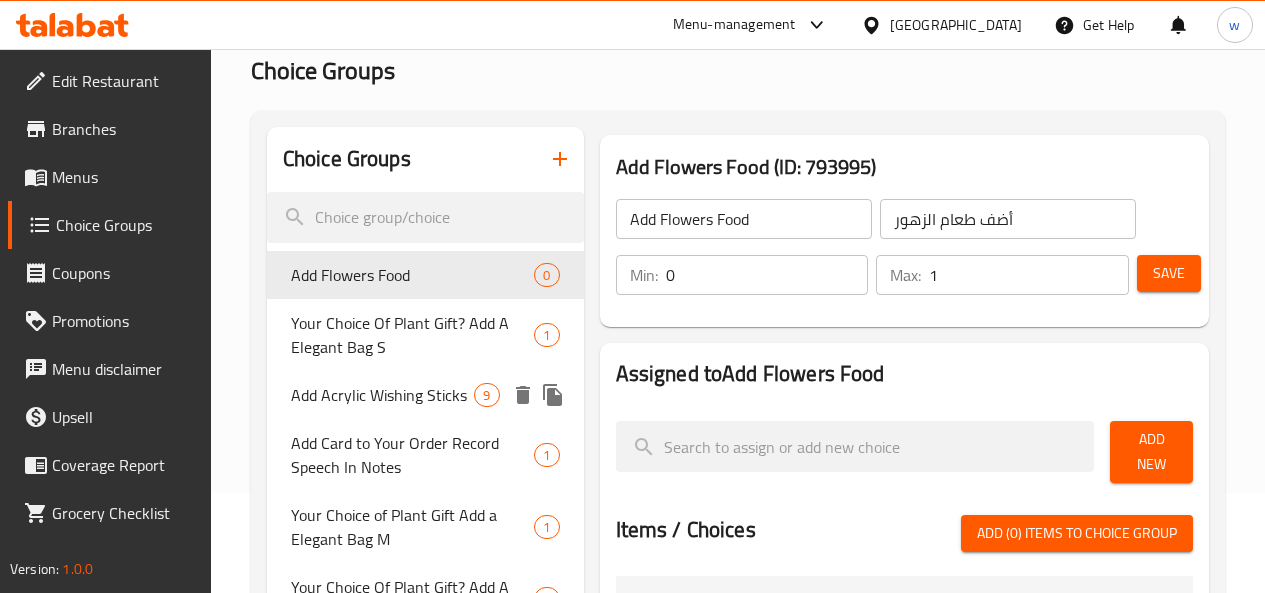 drag, startPoint x: 323, startPoint y: 416, endPoint x: 348, endPoint y: 412, distance: 25.317978 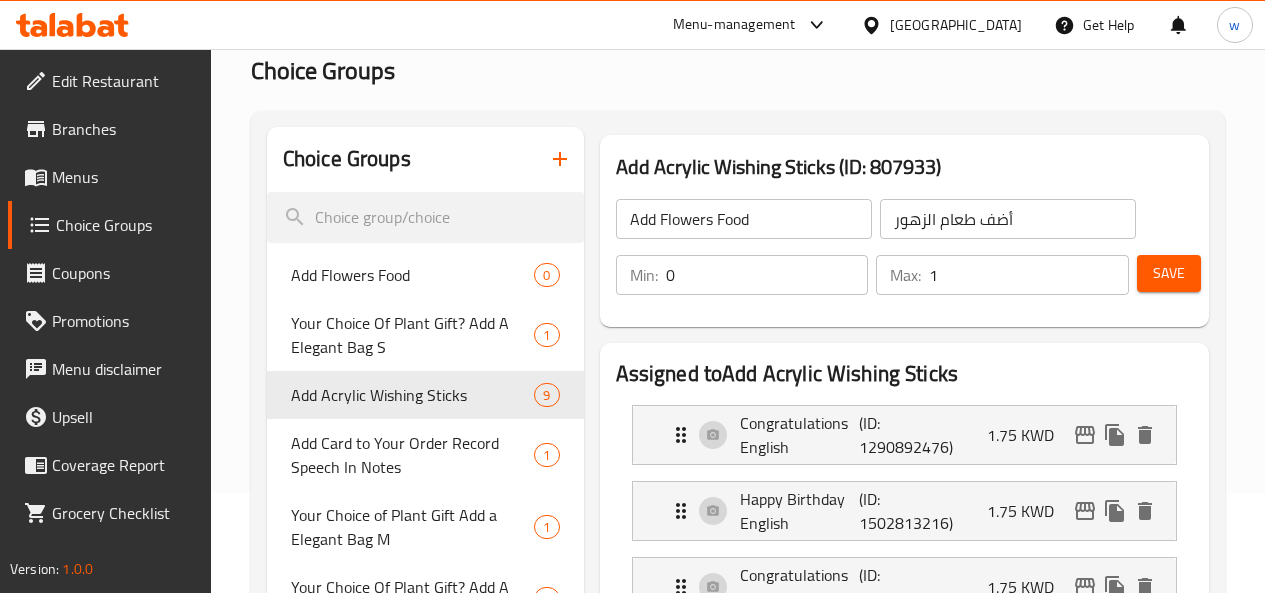 type on "Add Acrylic Wishing Sticks" 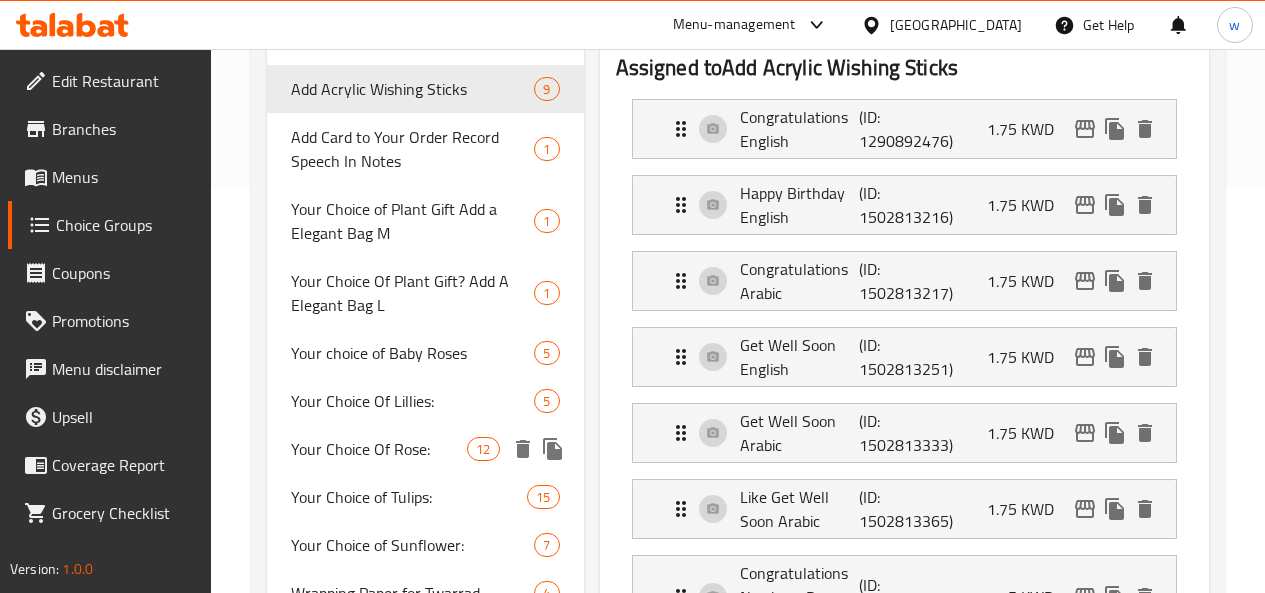 scroll, scrollTop: 358, scrollLeft: 0, axis: vertical 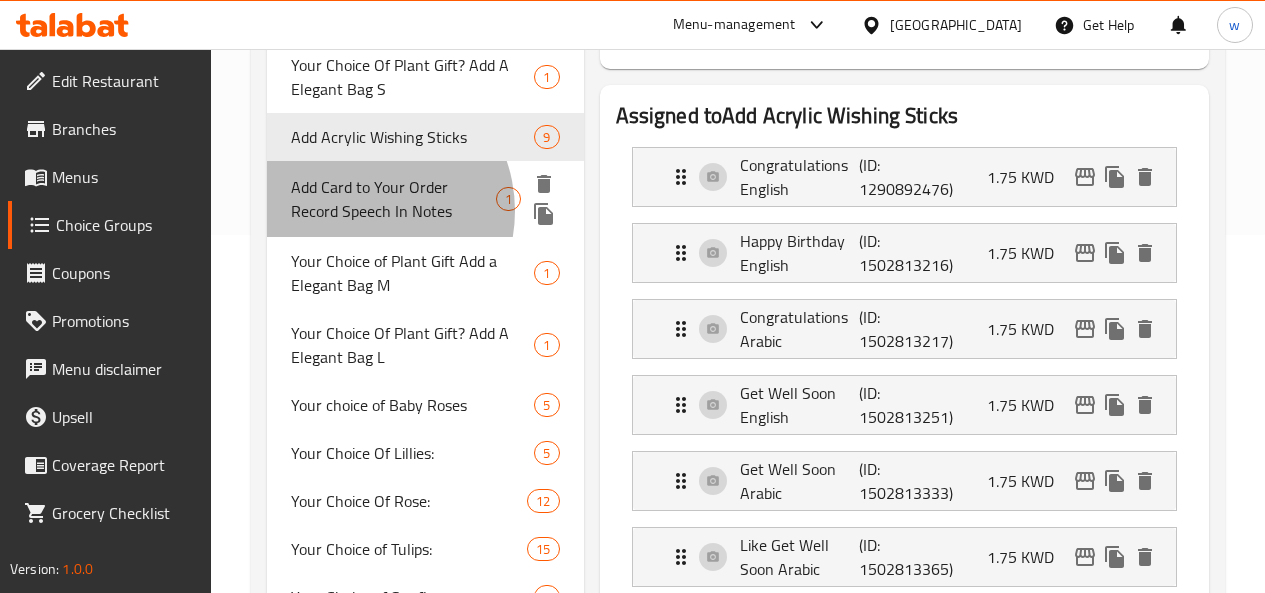 click on "Add Card to Your Order Record Speech In Notes" at bounding box center (393, 199) 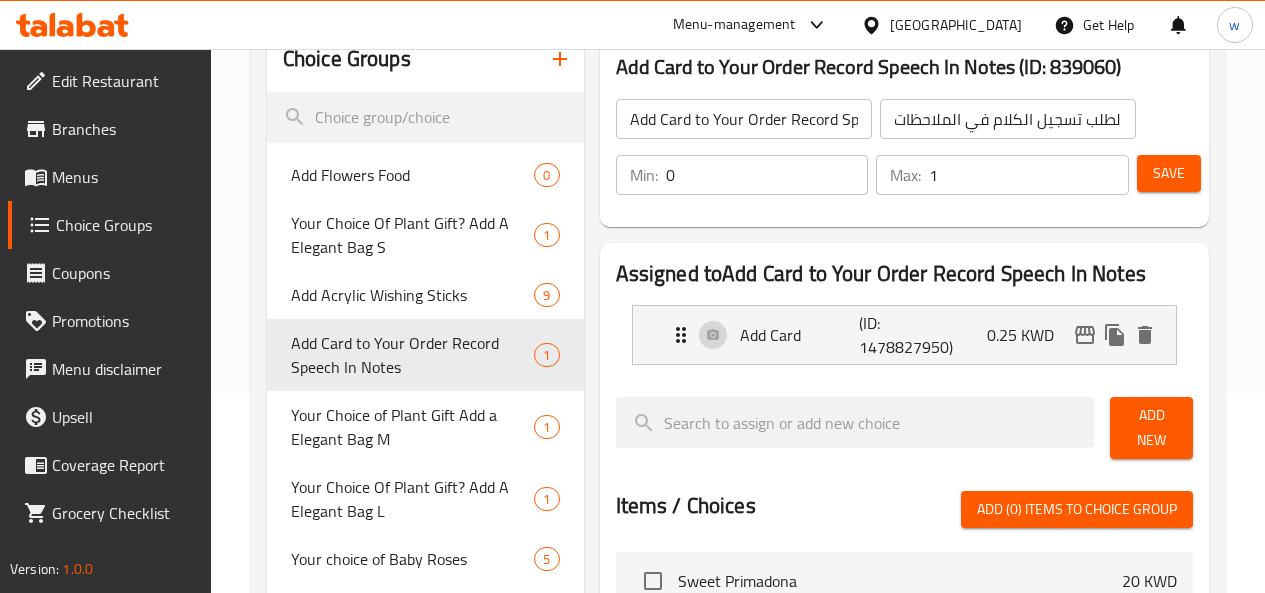 scroll, scrollTop: 300, scrollLeft: 0, axis: vertical 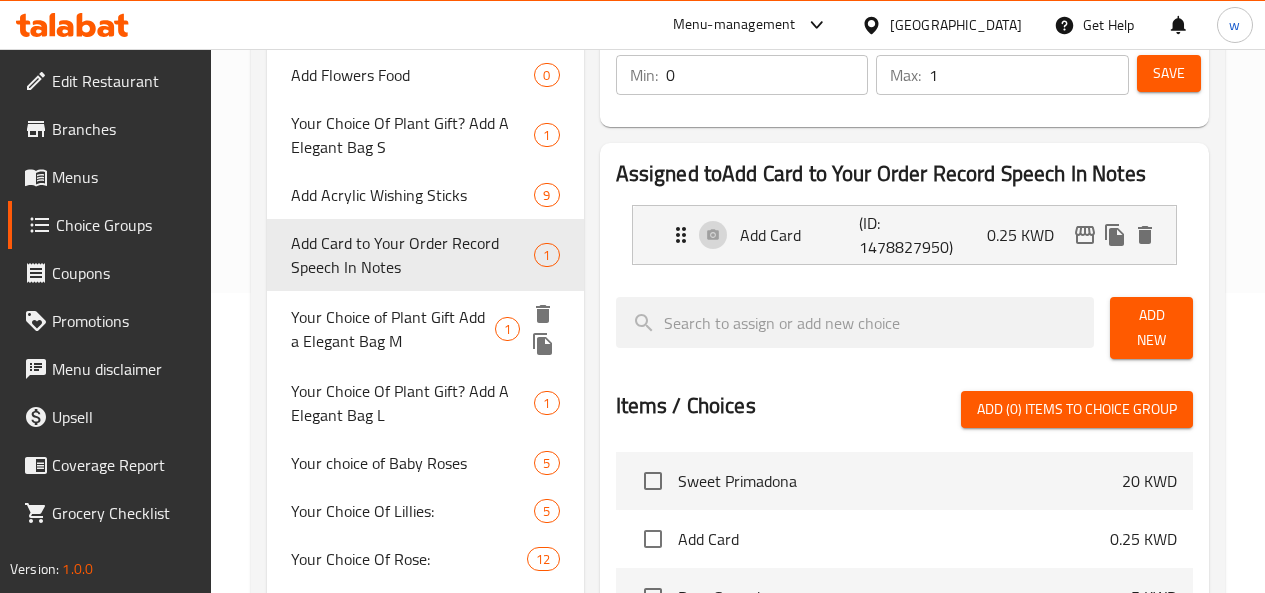 click on "Your Choice of Plant Gift Add a Elegant Bag M" at bounding box center [393, 329] 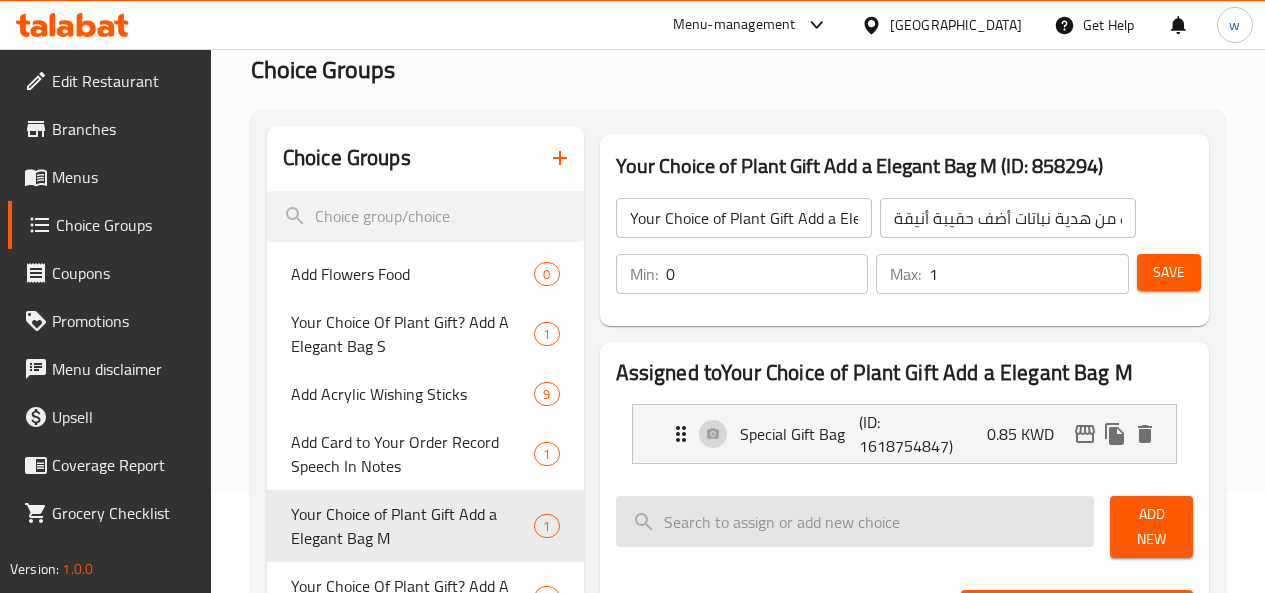 scroll, scrollTop: 100, scrollLeft: 0, axis: vertical 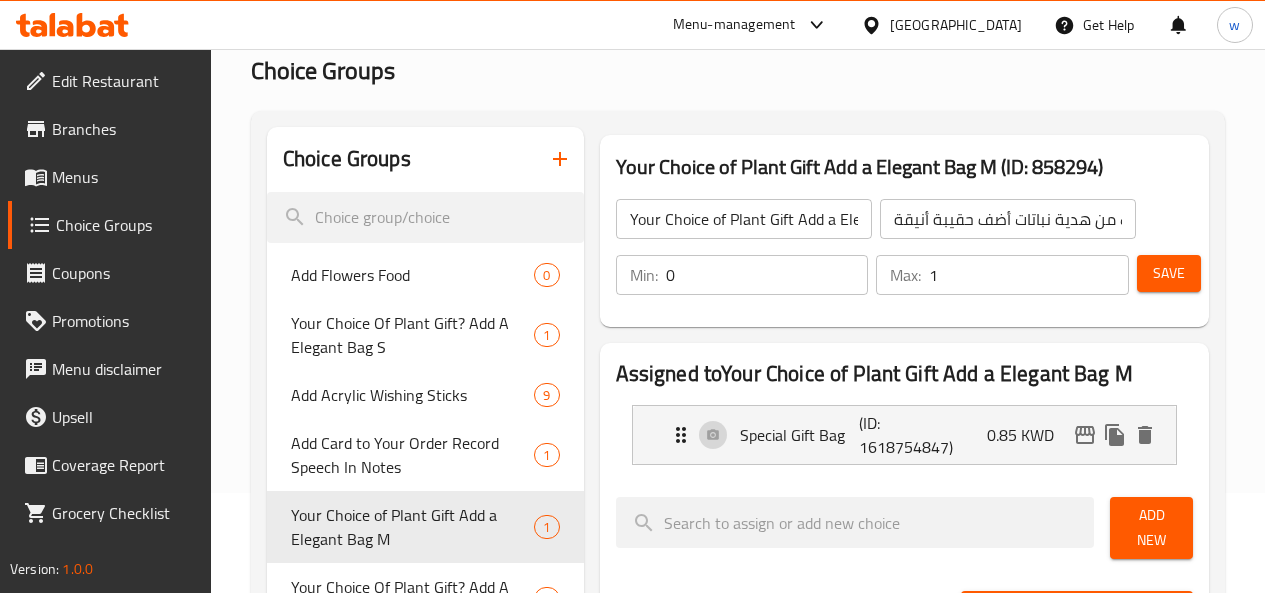 click on "Menu-management" at bounding box center (734, 25) 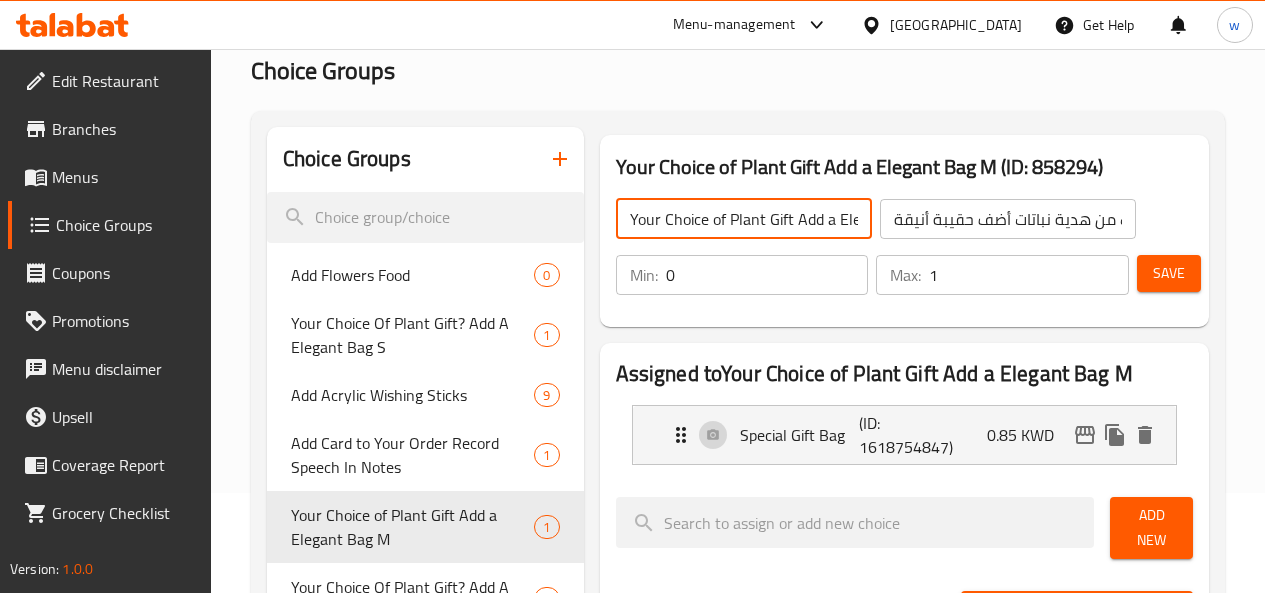 click on "Your Choice of Plant Gift Add a Elegant Bag M" 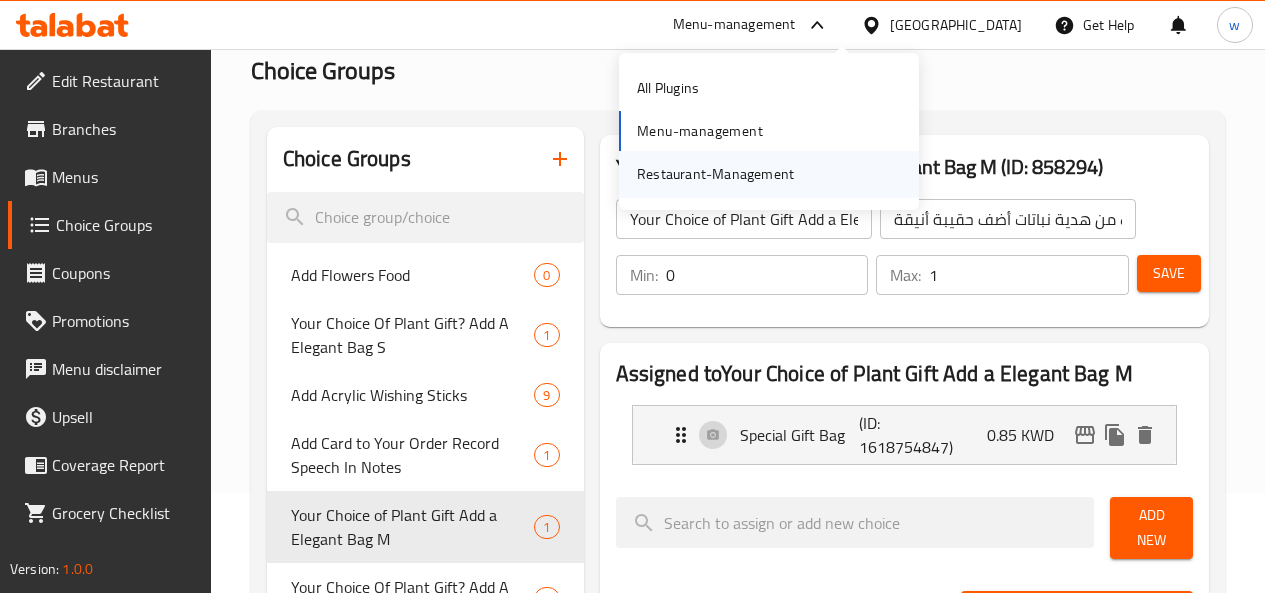 click on "Restaurant-Management" at bounding box center [715, 174] 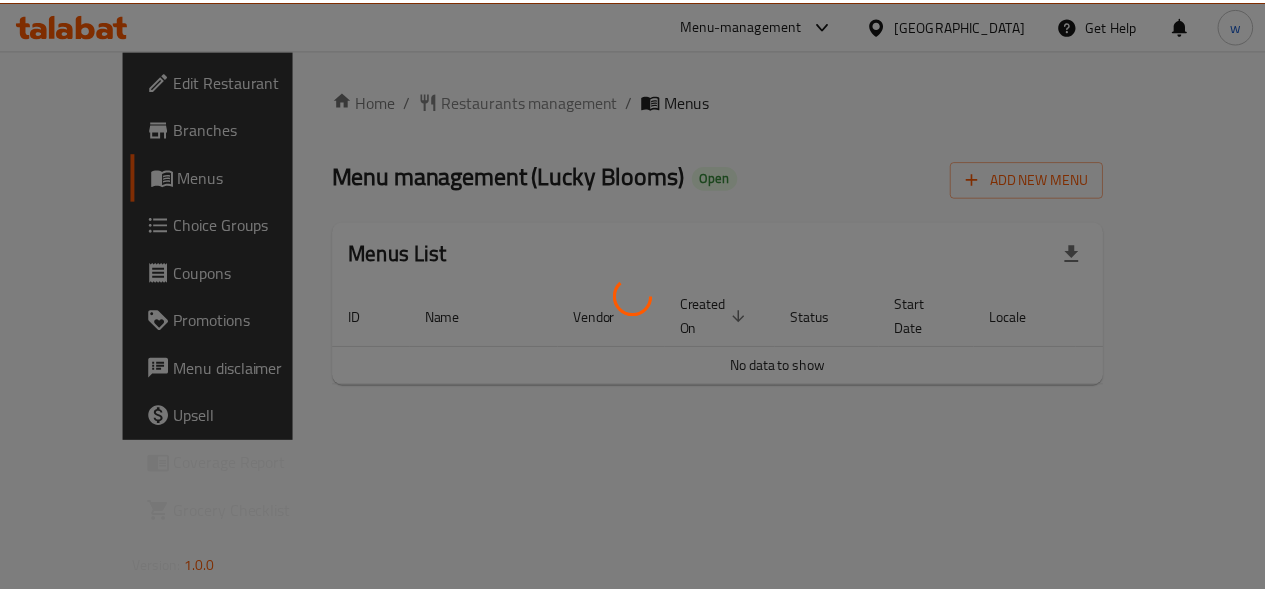 scroll, scrollTop: 0, scrollLeft: 0, axis: both 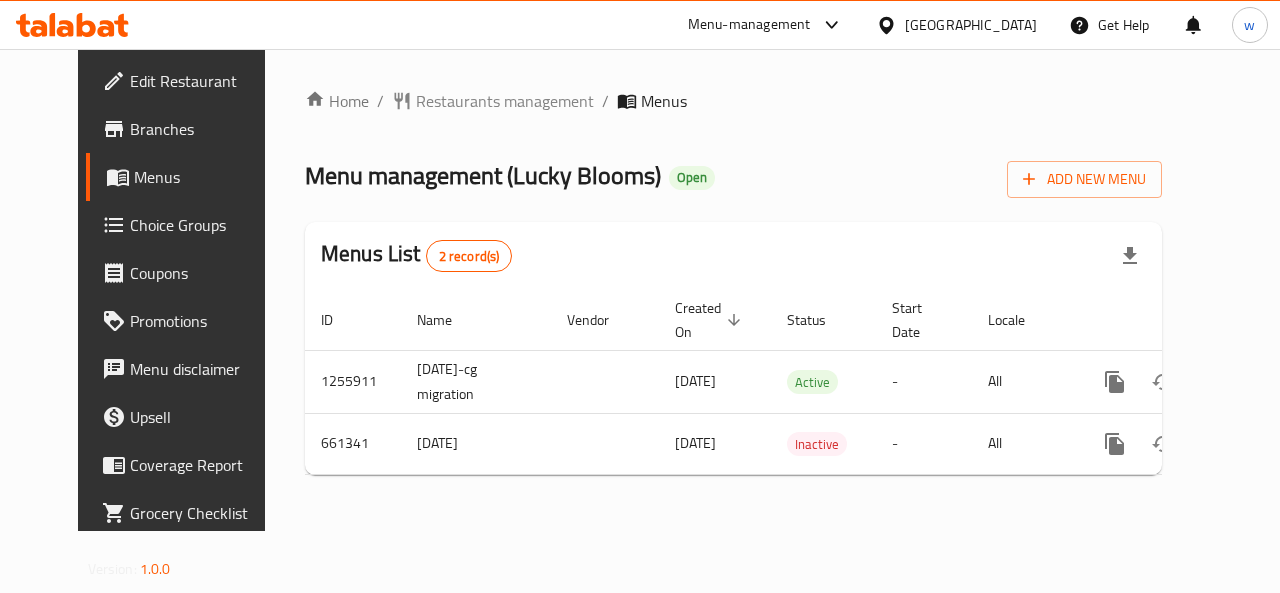 click on "Menus List   2 record(s)" at bounding box center [733, 256] 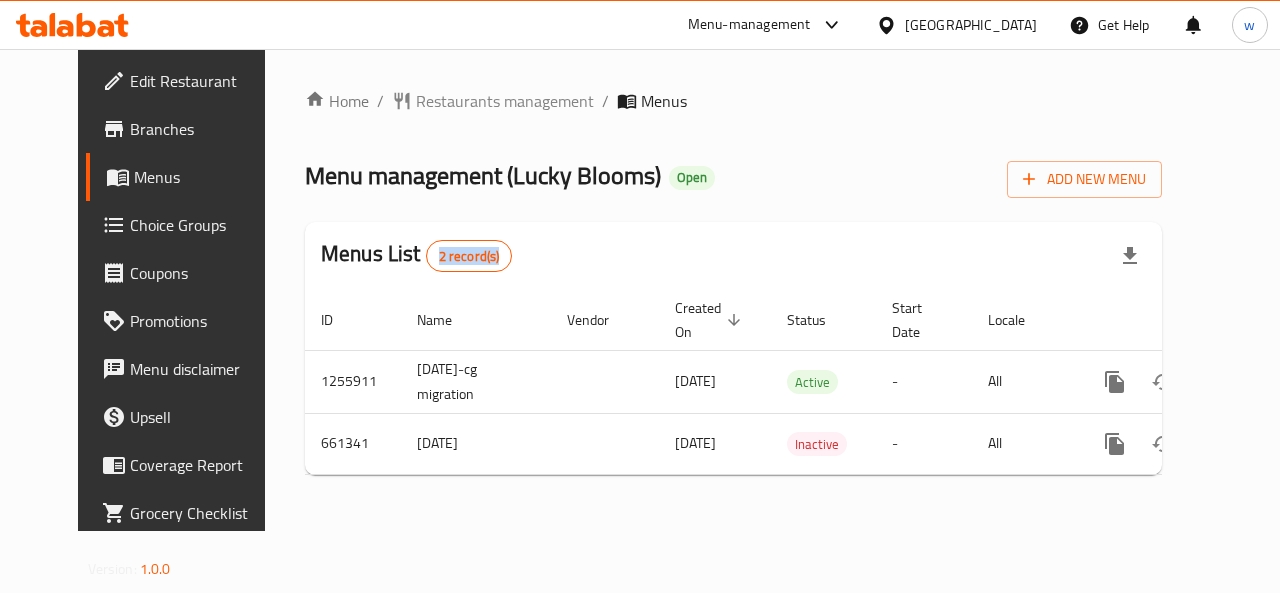 click on "Menus List   2 record(s)" at bounding box center (733, 256) 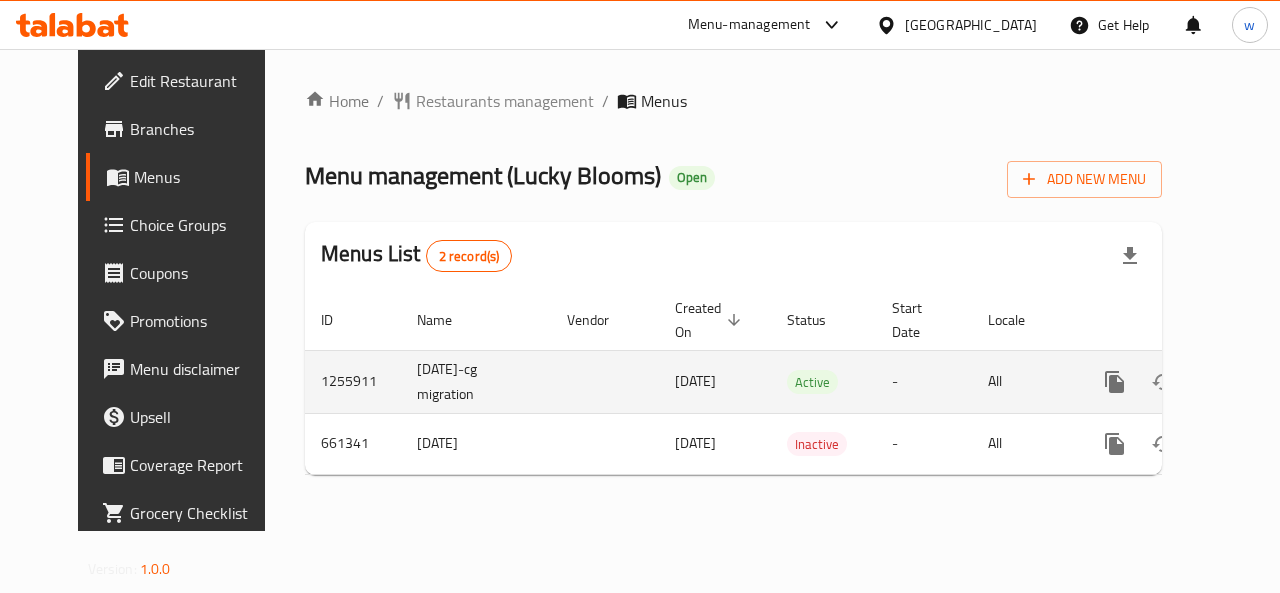 click 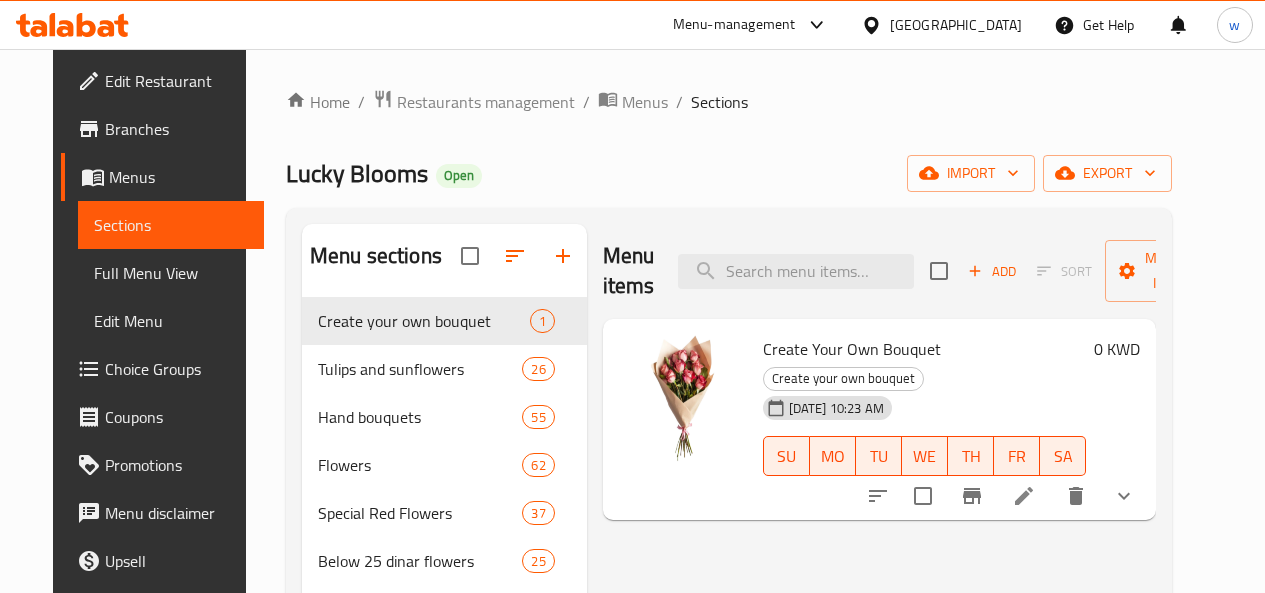 click on "Choice Groups" at bounding box center [176, 369] 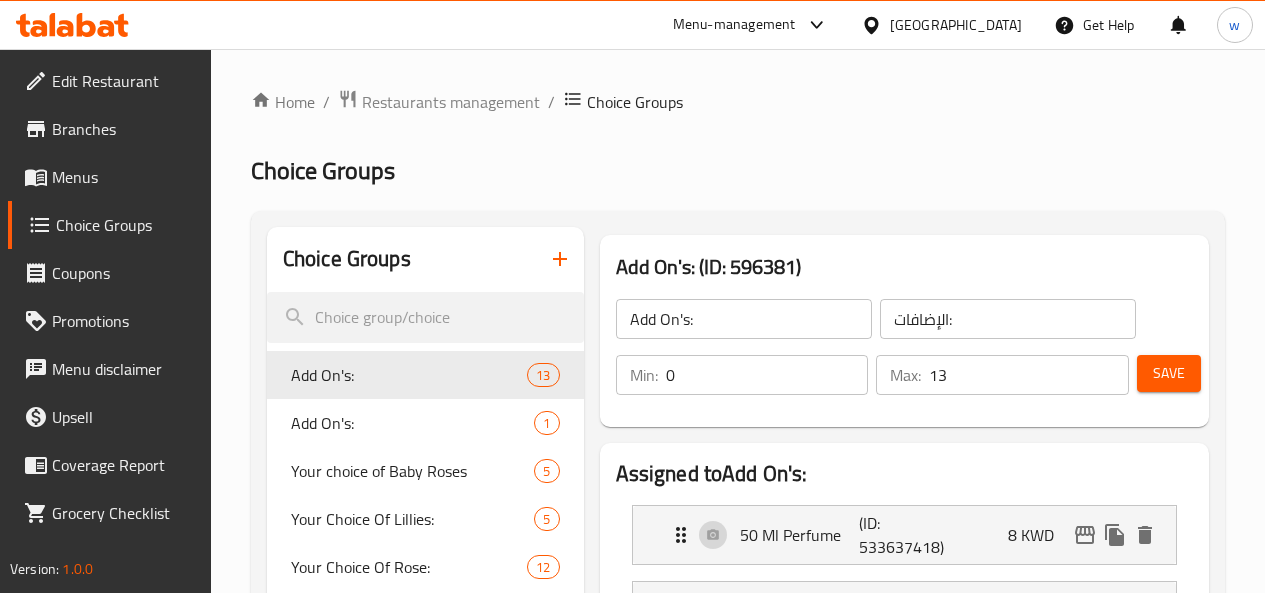scroll, scrollTop: 5, scrollLeft: 0, axis: vertical 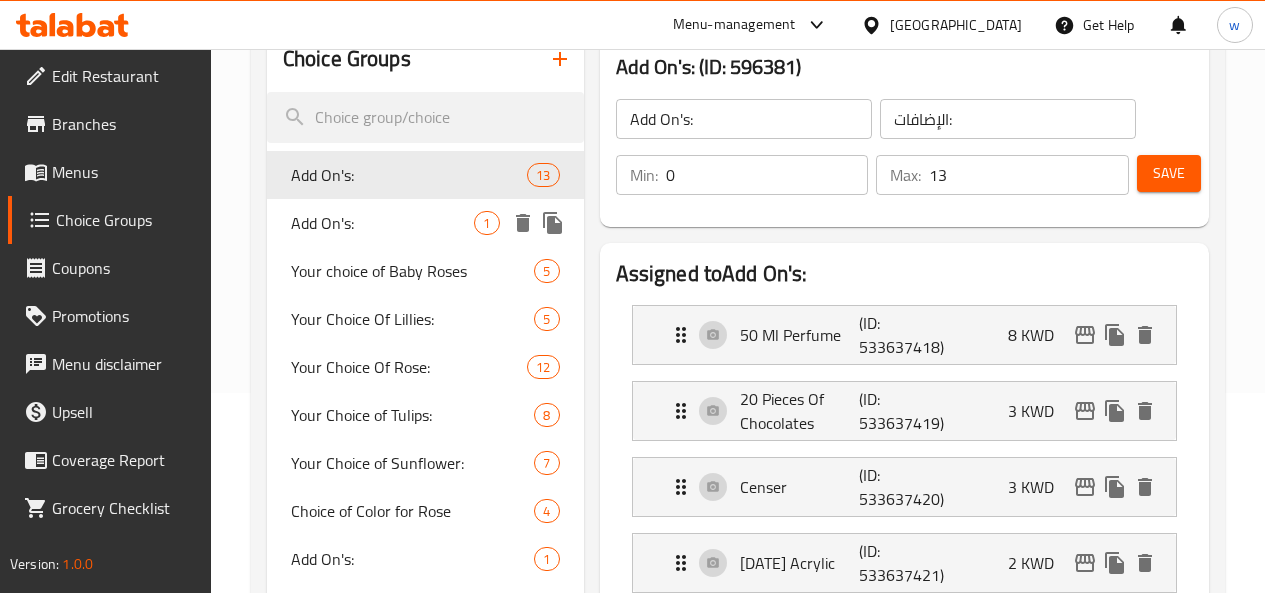 click on "Add On's:" at bounding box center [383, 223] 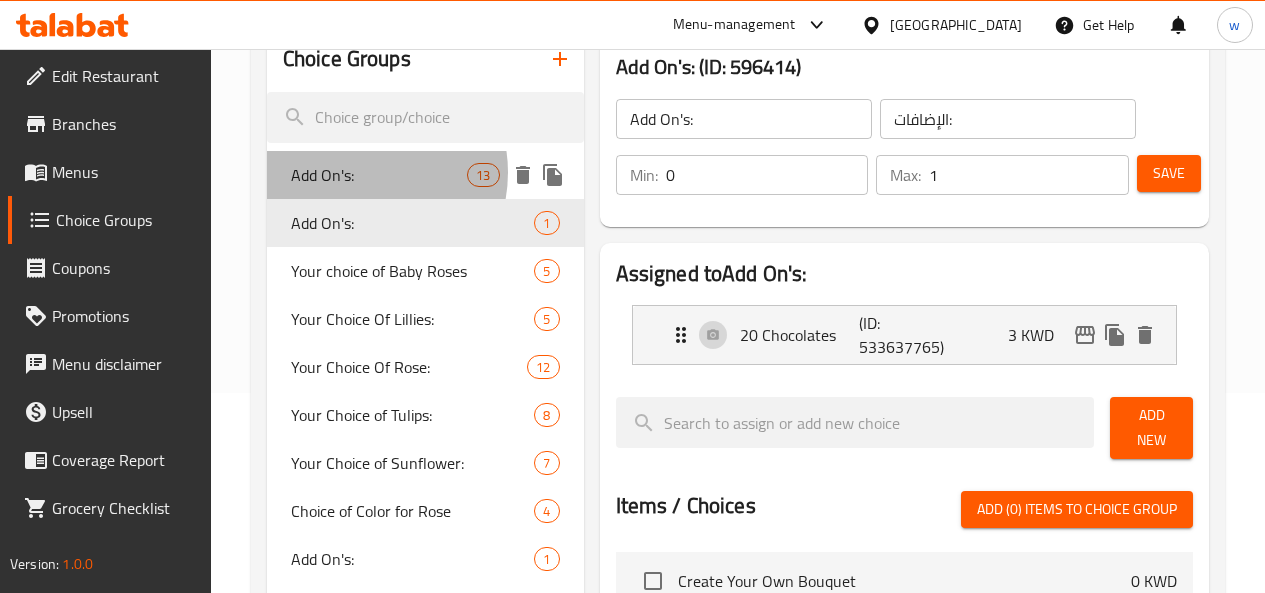 click on "Add On's:" at bounding box center (379, 175) 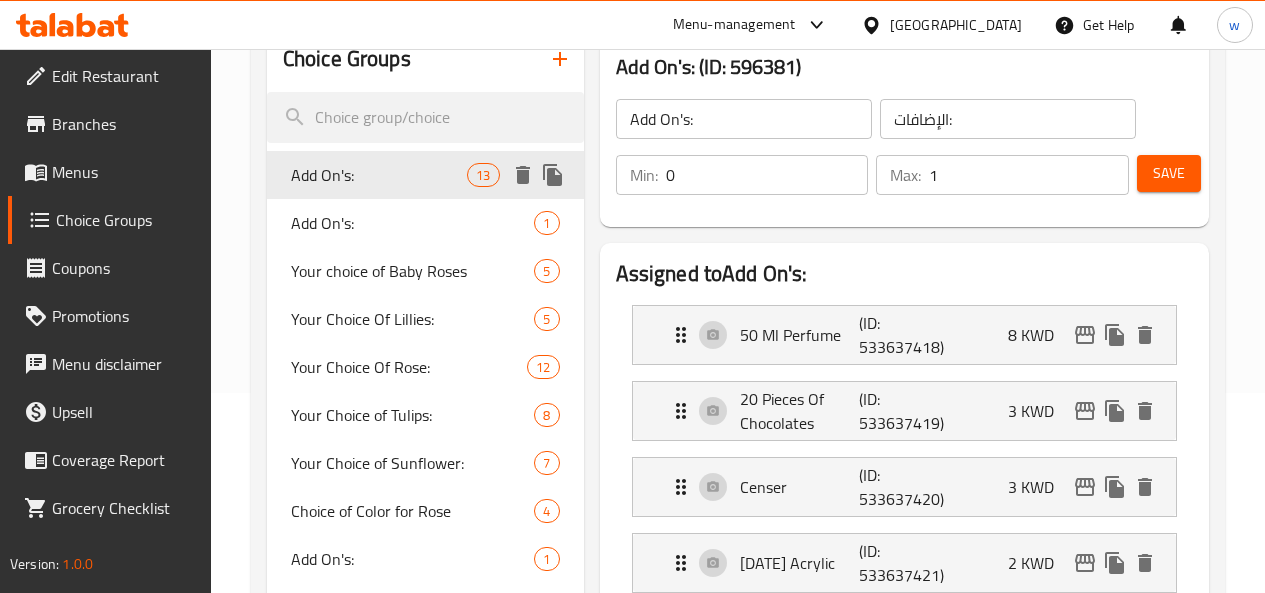 type on "13" 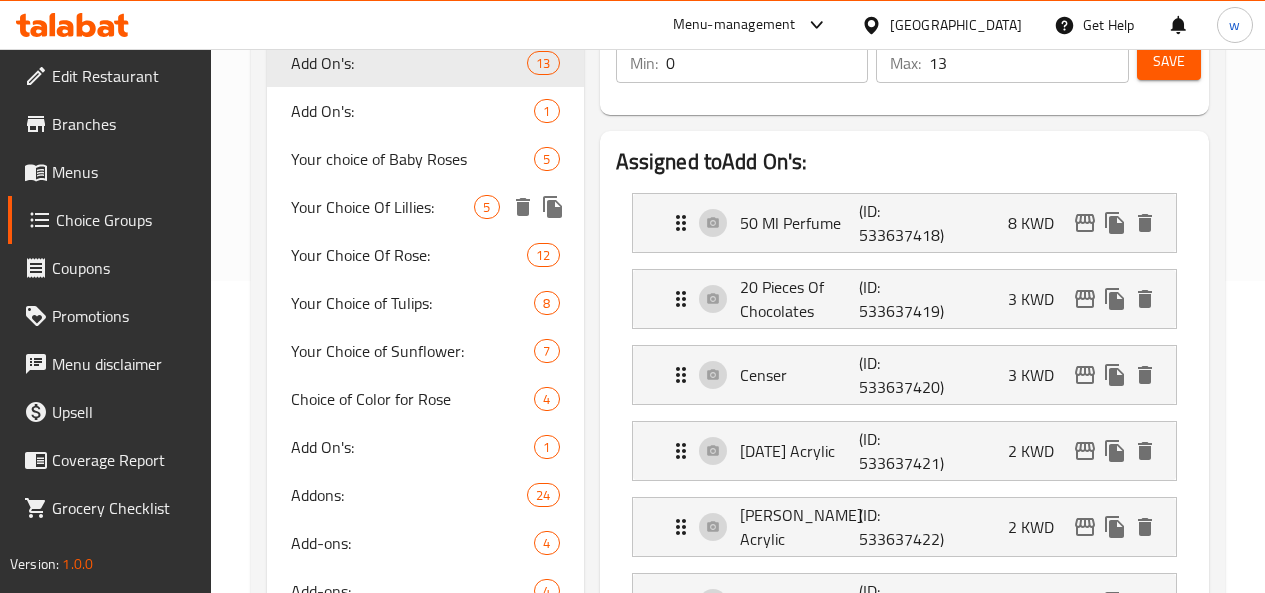 scroll, scrollTop: 500, scrollLeft: 0, axis: vertical 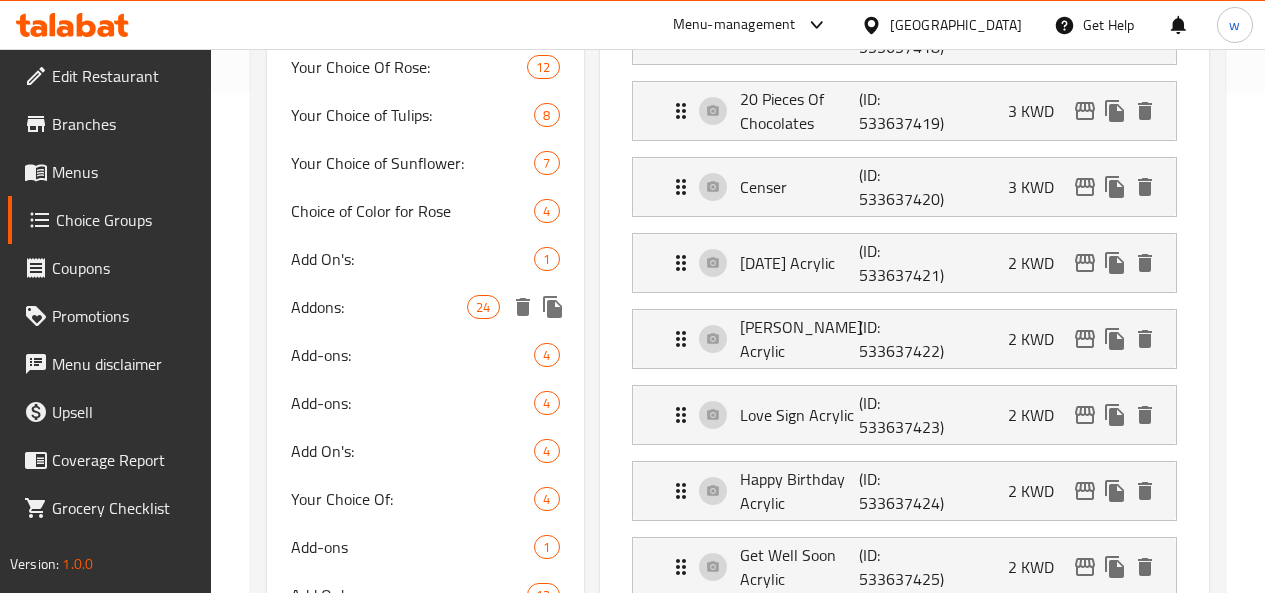 click on "Addons:" at bounding box center (379, 307) 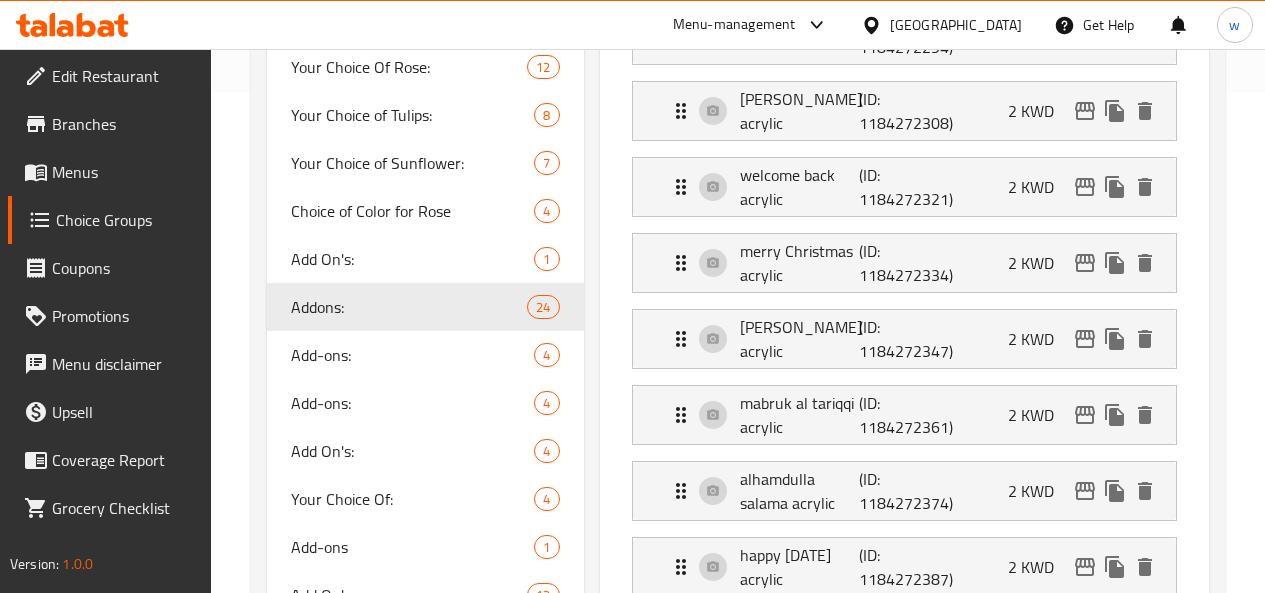 type on "Addons:" 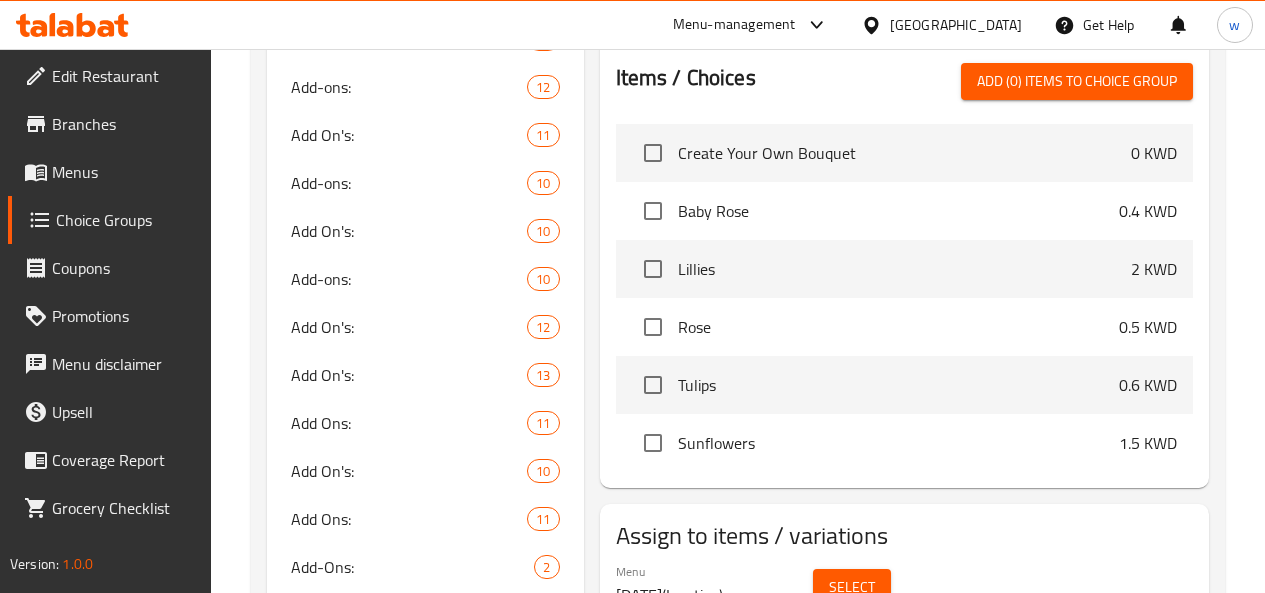 scroll, scrollTop: 2000, scrollLeft: 0, axis: vertical 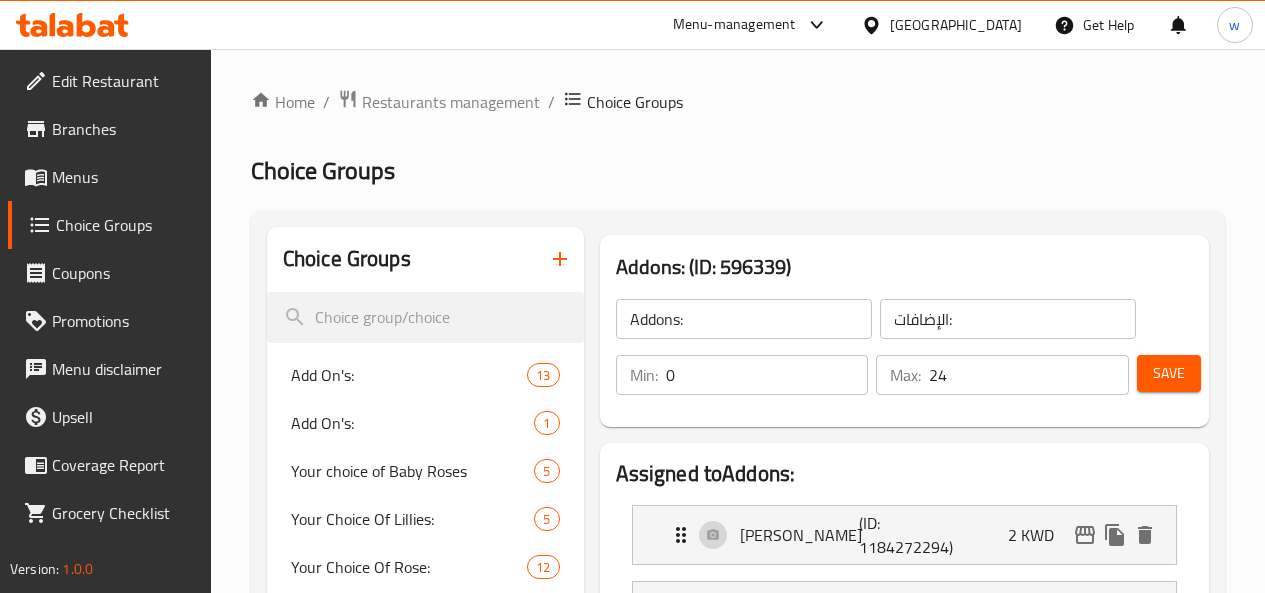 click on "Kuwait" at bounding box center [956, 25] 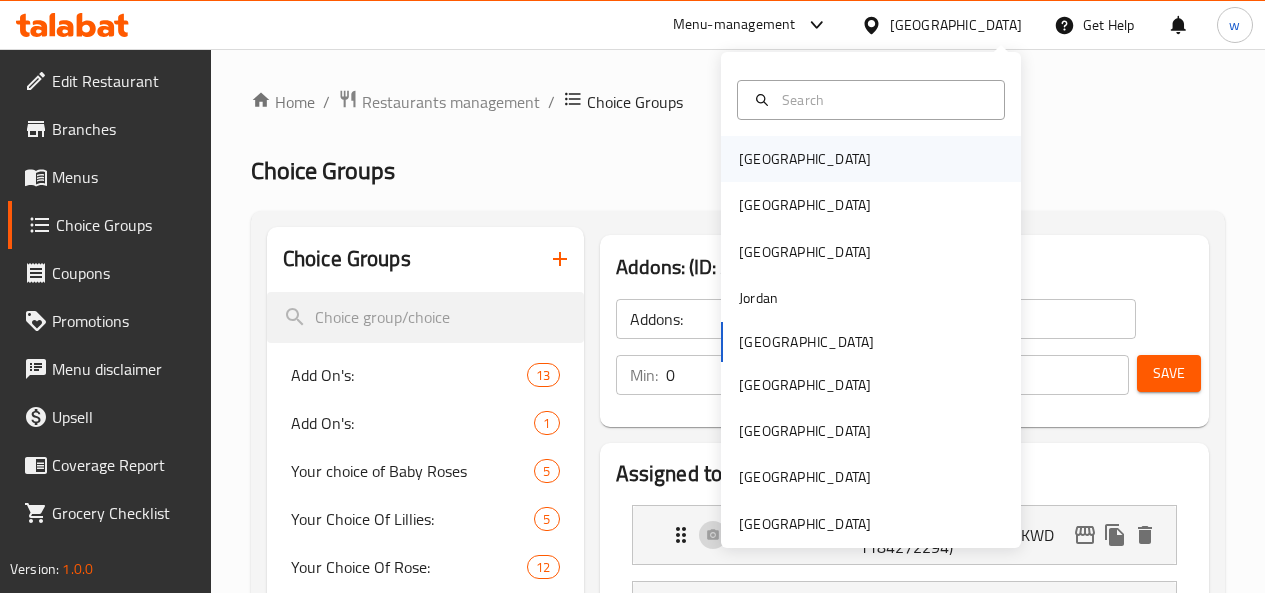 click on "[GEOGRAPHIC_DATA]" at bounding box center [871, 159] 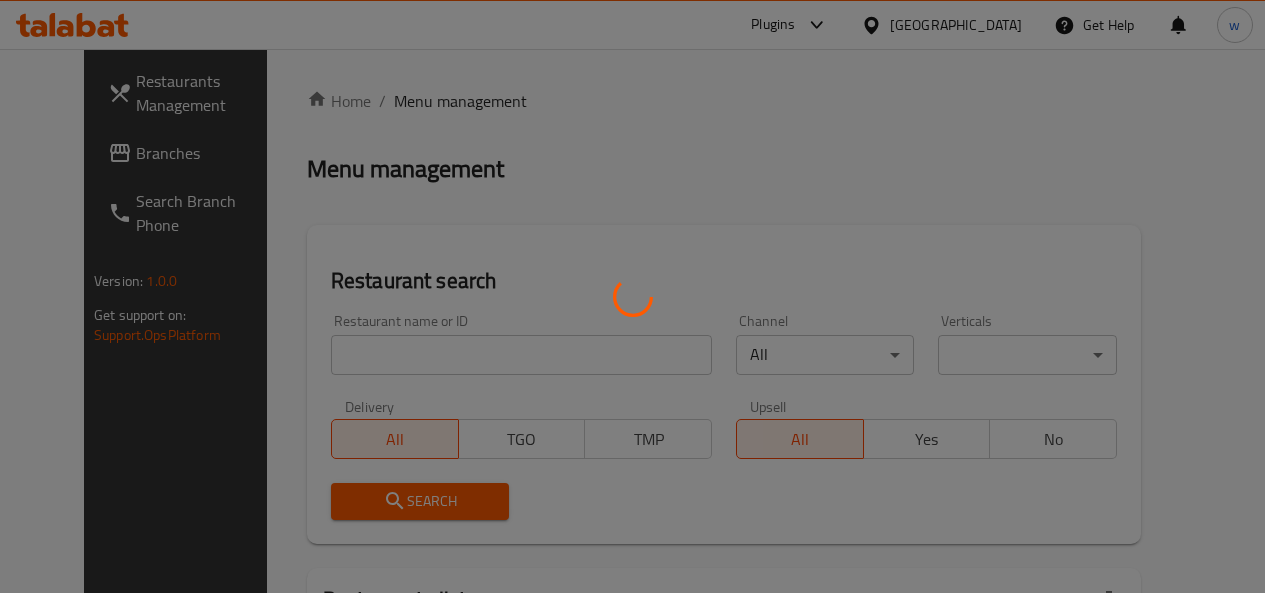 click at bounding box center (632, 296) 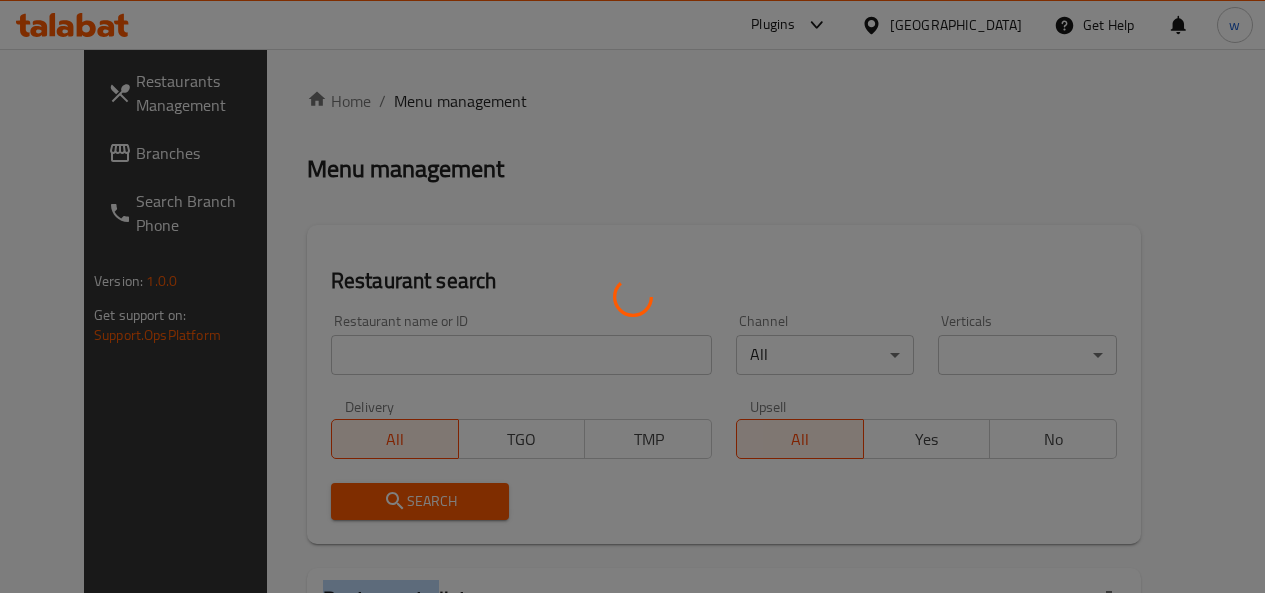 click at bounding box center (632, 296) 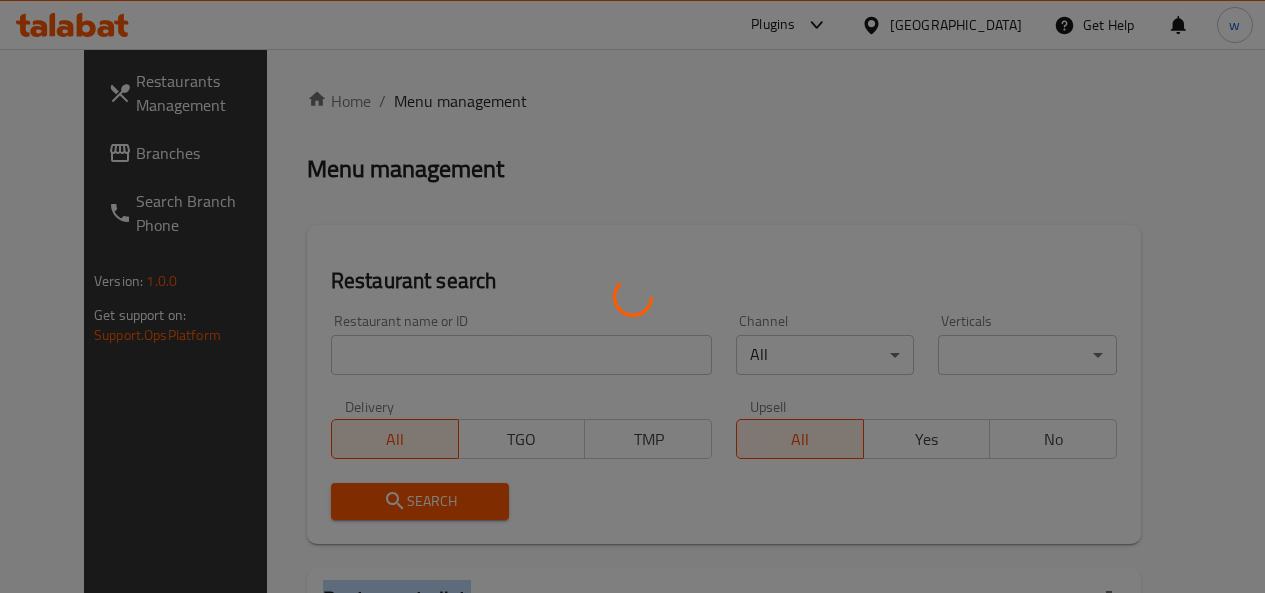 click at bounding box center (632, 296) 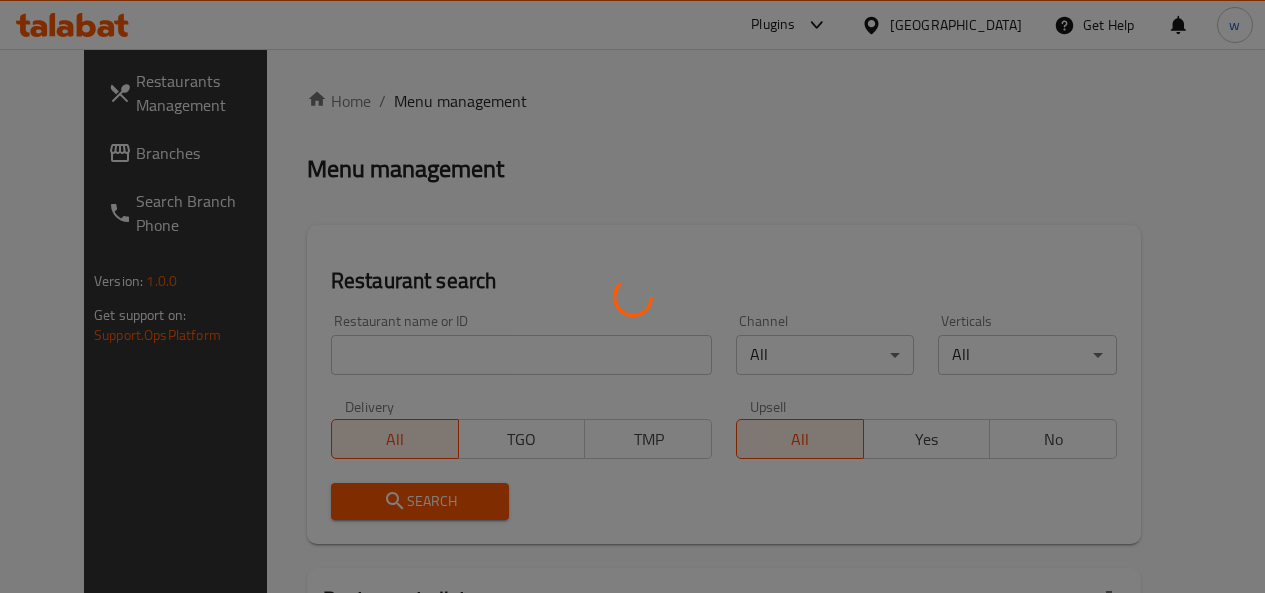 click at bounding box center (632, 296) 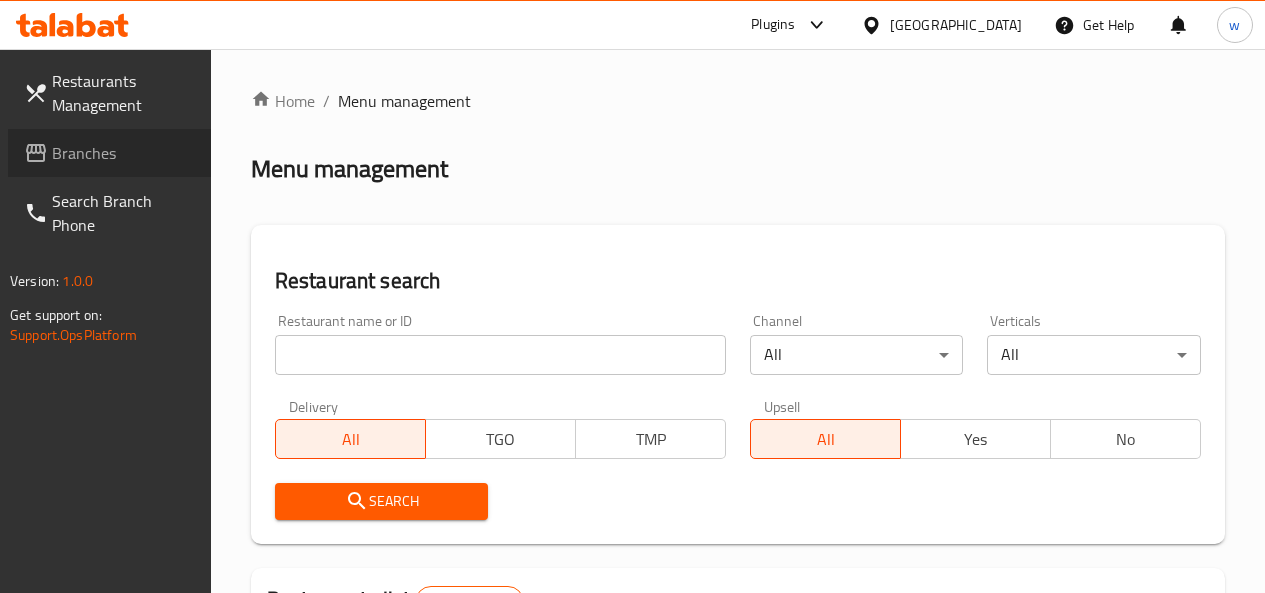 click on "Branches" at bounding box center [123, 153] 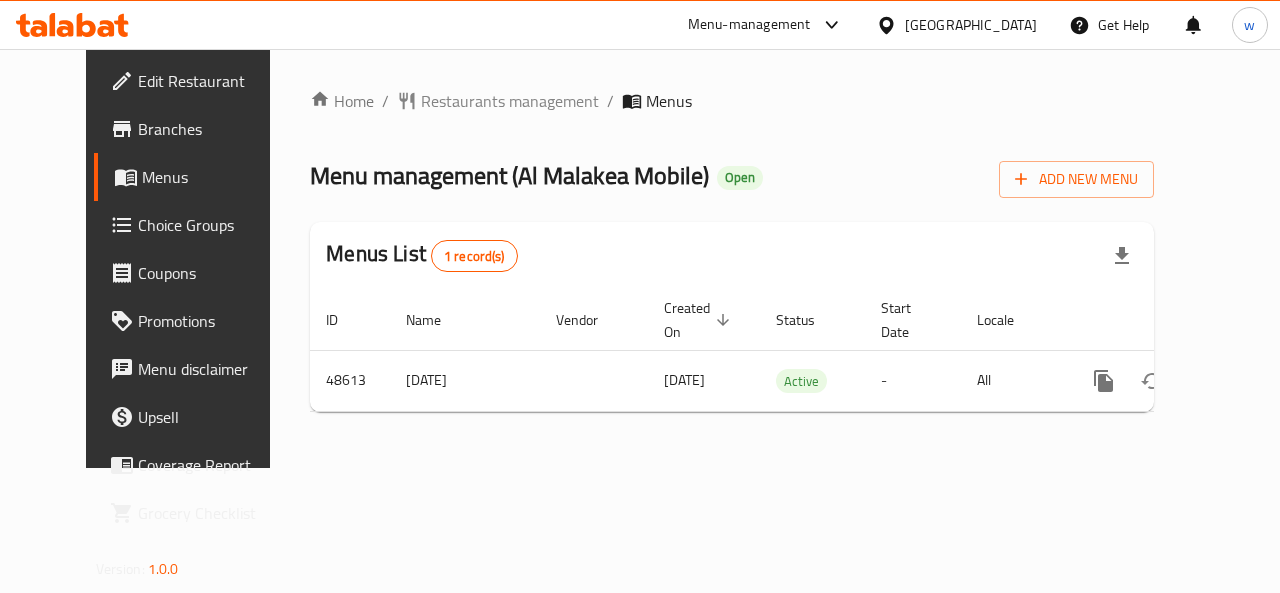 scroll, scrollTop: 0, scrollLeft: 0, axis: both 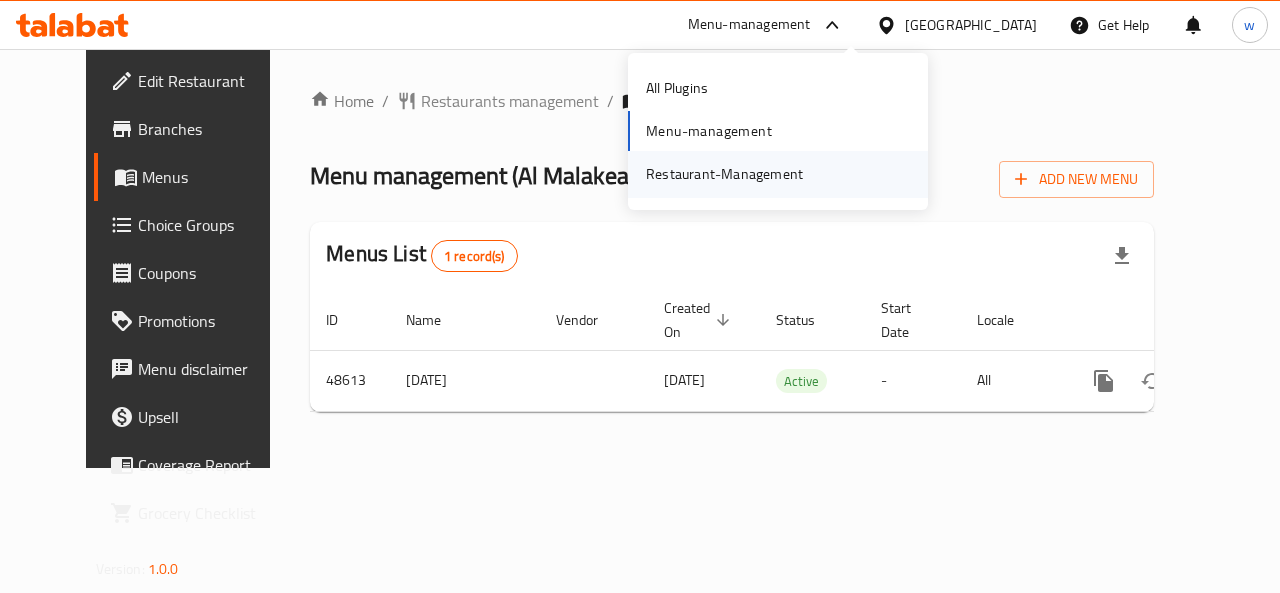click on "Restaurant-Management" at bounding box center [724, 174] 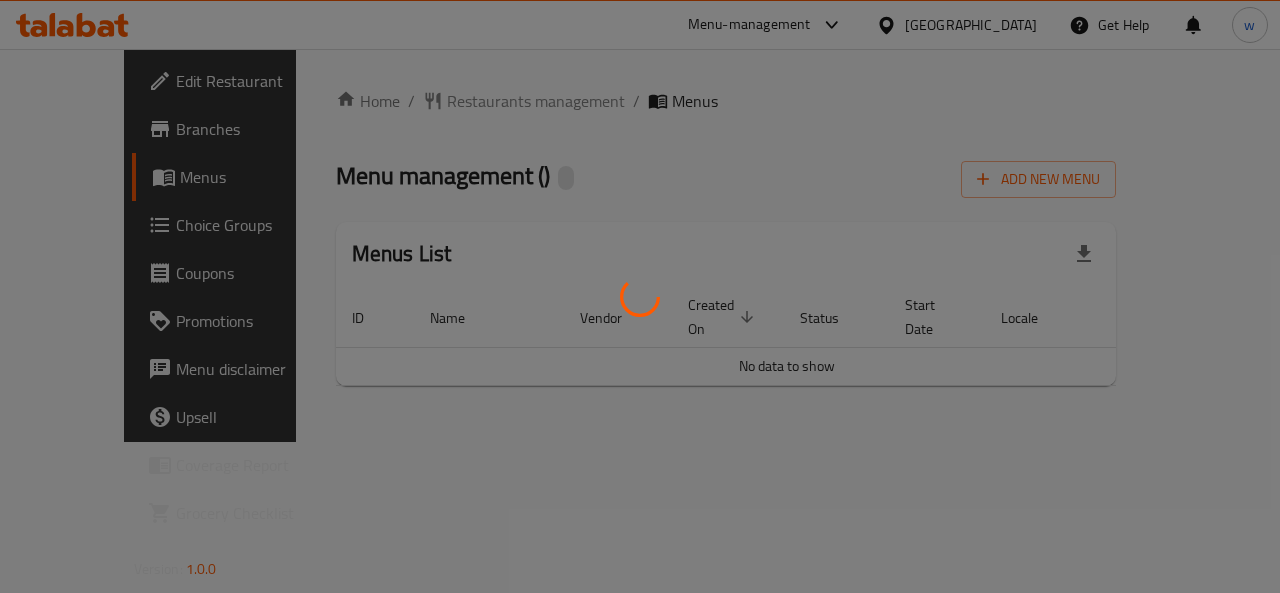 scroll, scrollTop: 0, scrollLeft: 0, axis: both 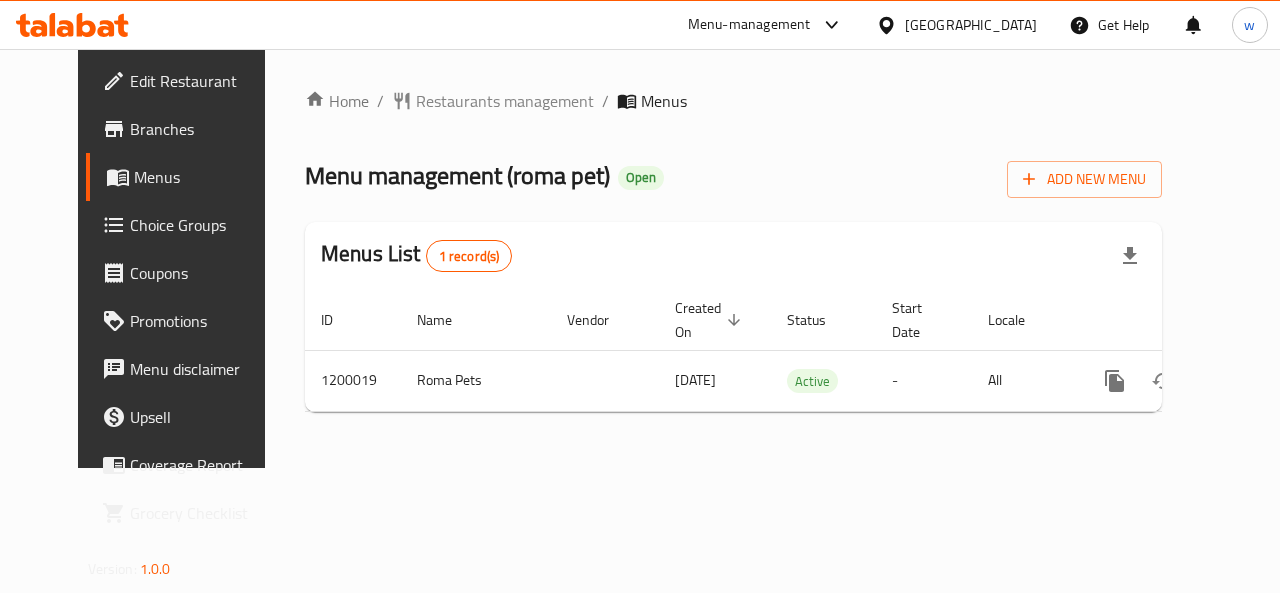 click on "[GEOGRAPHIC_DATA]" at bounding box center [971, 25] 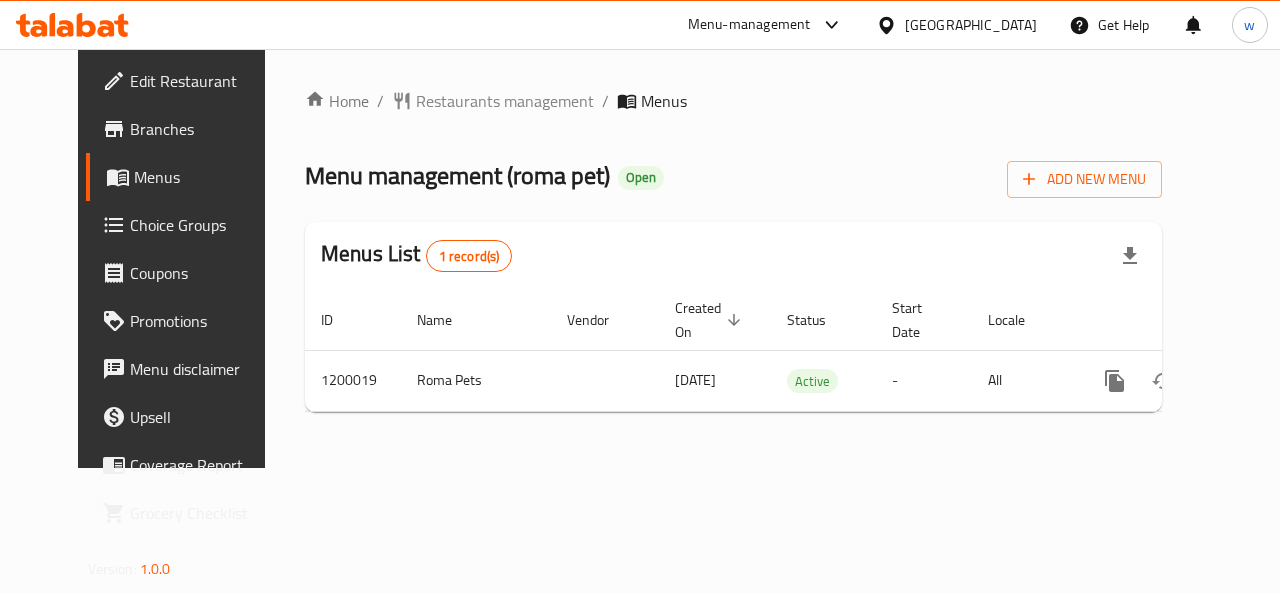 click at bounding box center (827, 25) 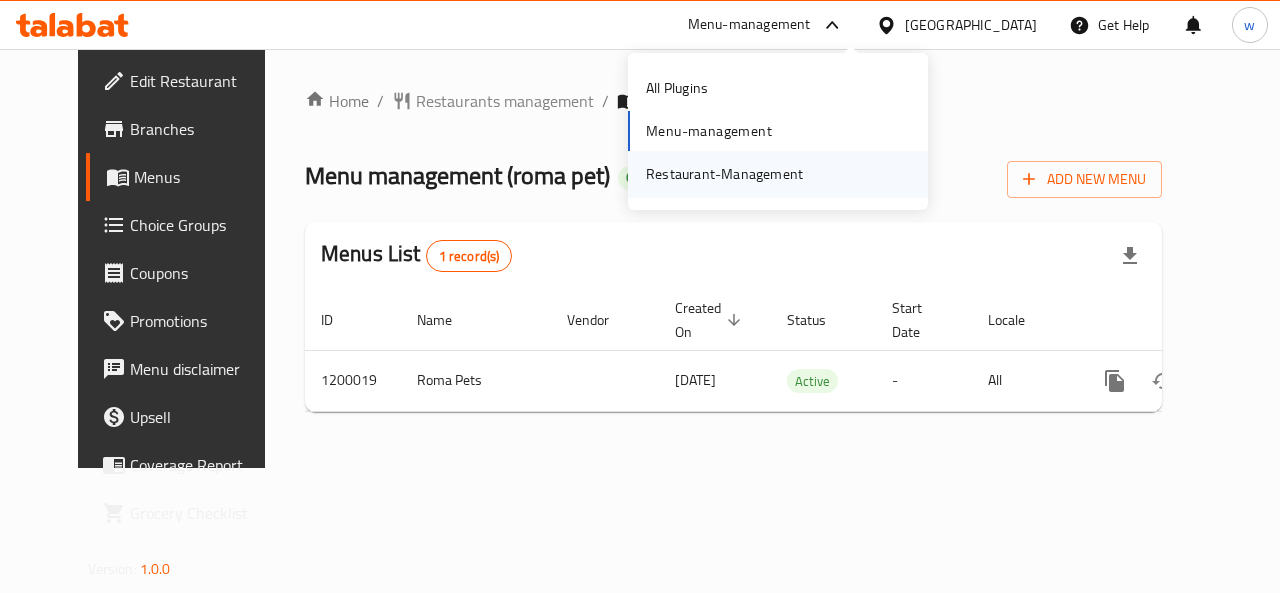 click on "Restaurant-Management" at bounding box center (724, 174) 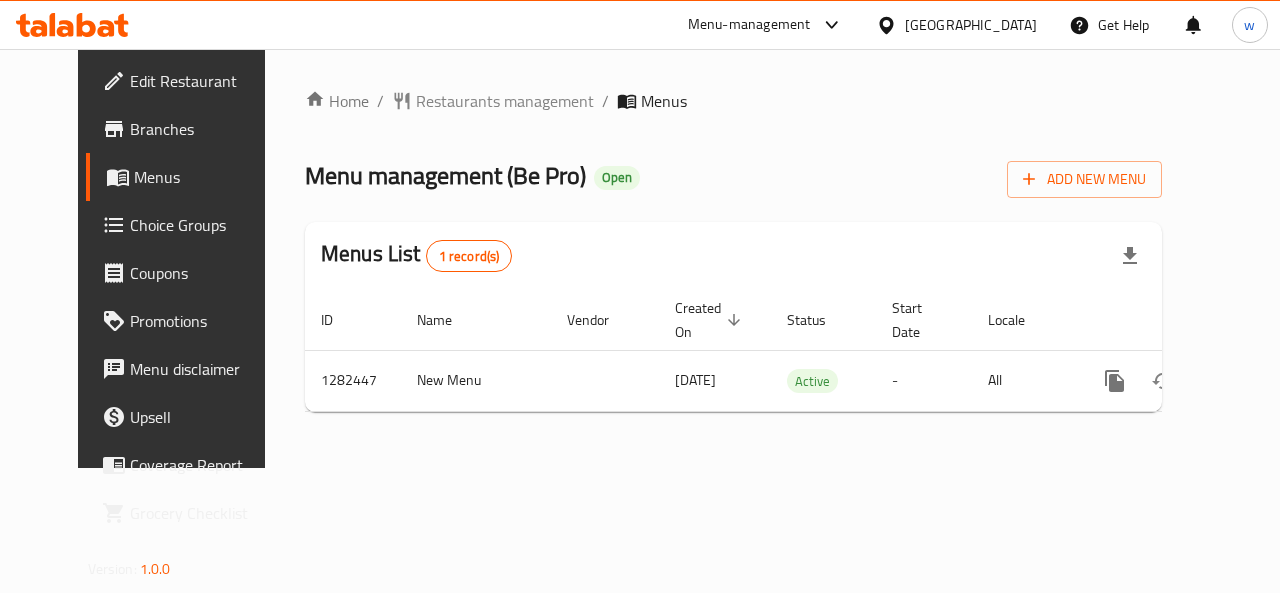 scroll, scrollTop: 0, scrollLeft: 0, axis: both 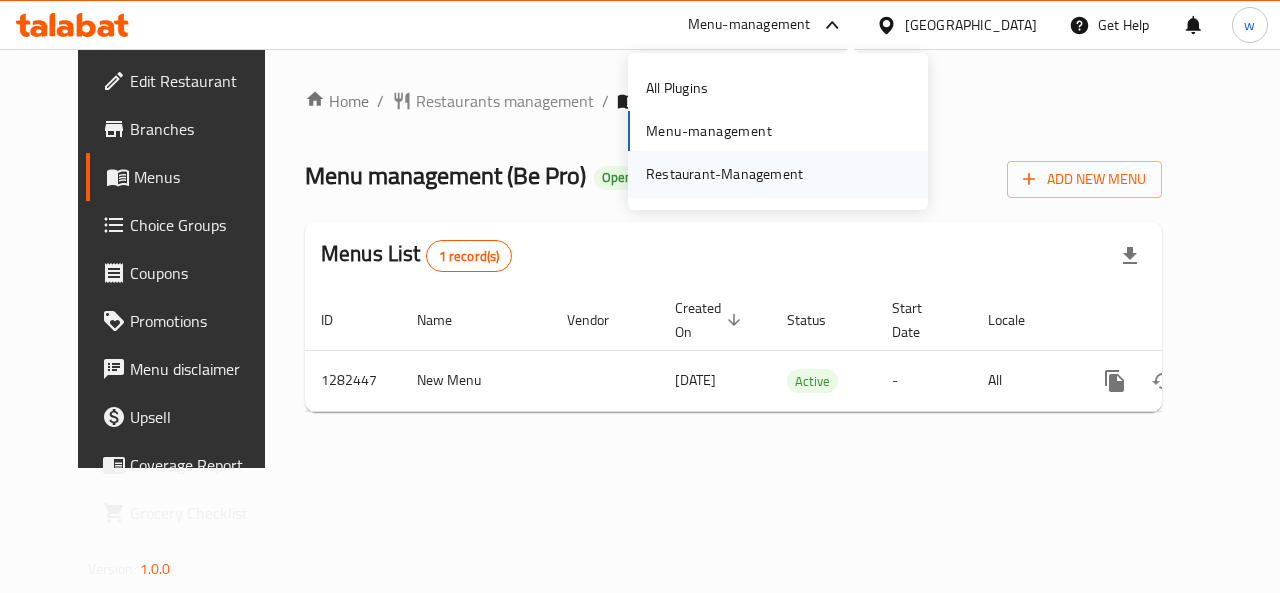 click on "Restaurant-Management" at bounding box center [724, 174] 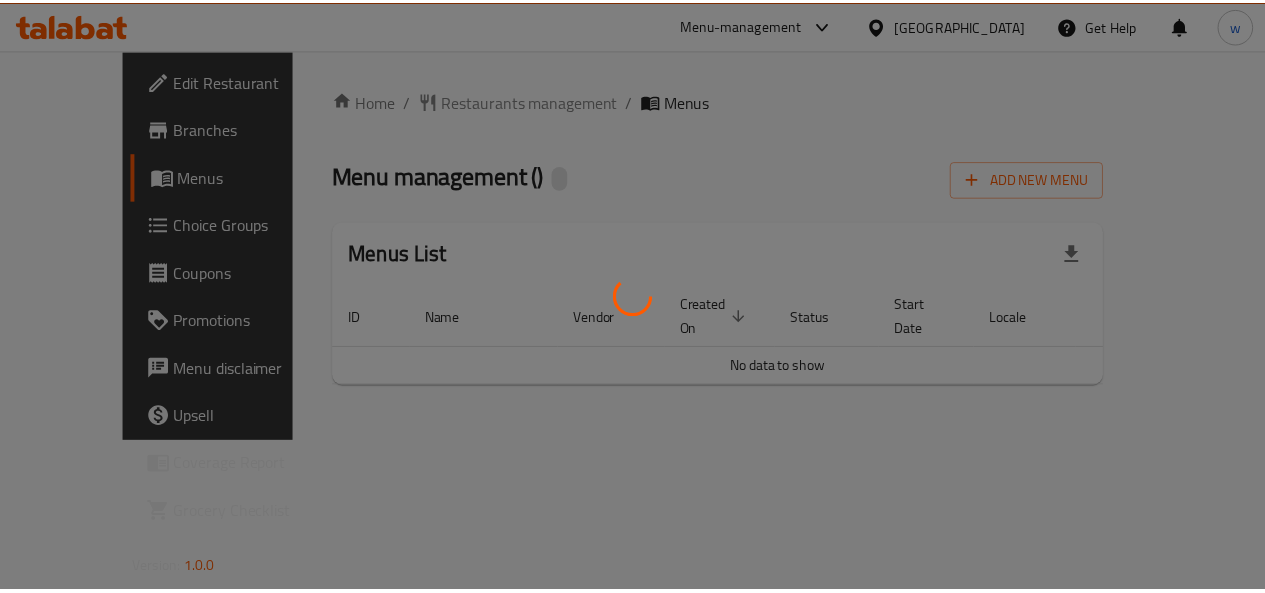 scroll, scrollTop: 0, scrollLeft: 0, axis: both 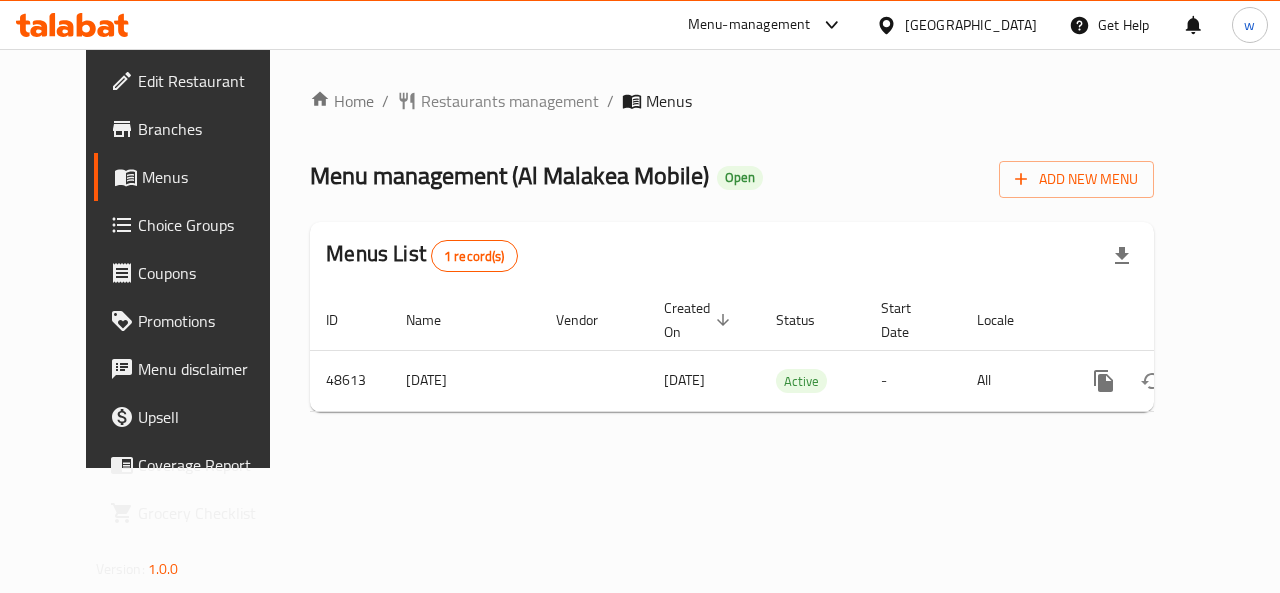 drag, startPoint x: 1016, startPoint y: 27, endPoint x: 1006, endPoint y: 35, distance: 12.806249 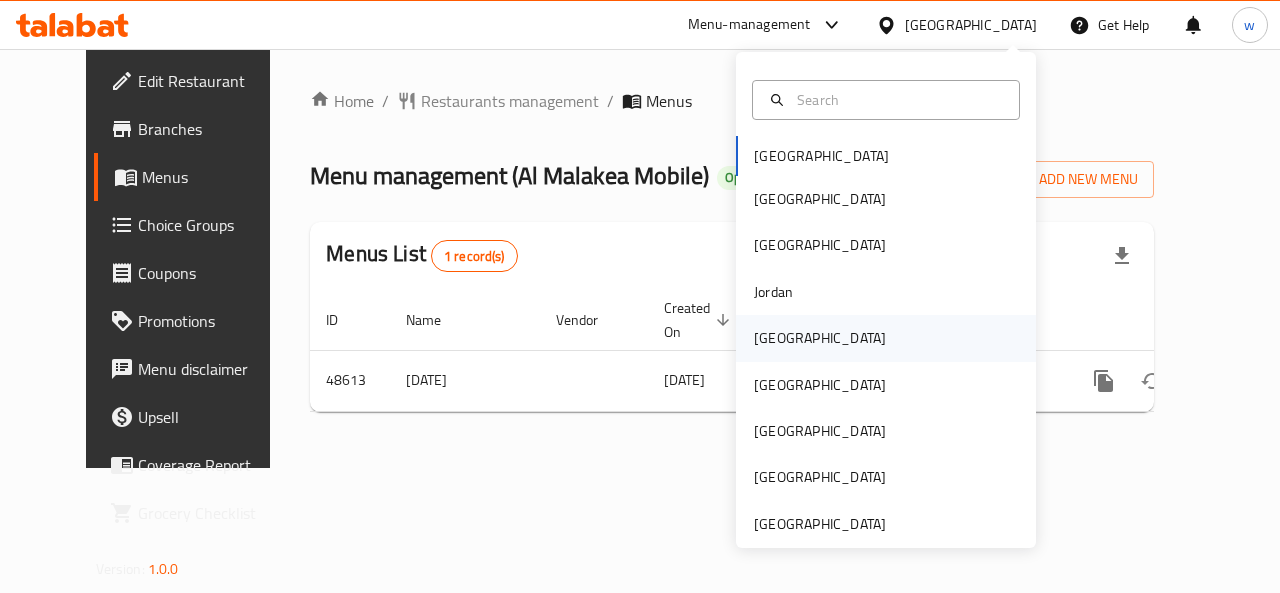 click on "[GEOGRAPHIC_DATA]" at bounding box center [886, 338] 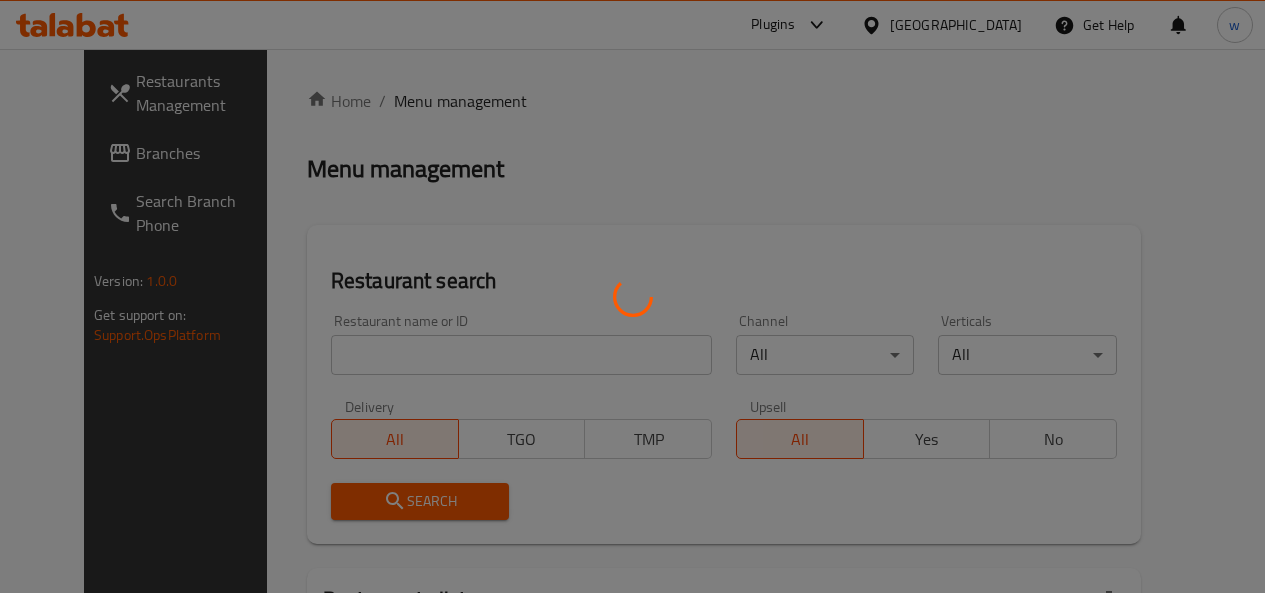 click at bounding box center [632, 296] 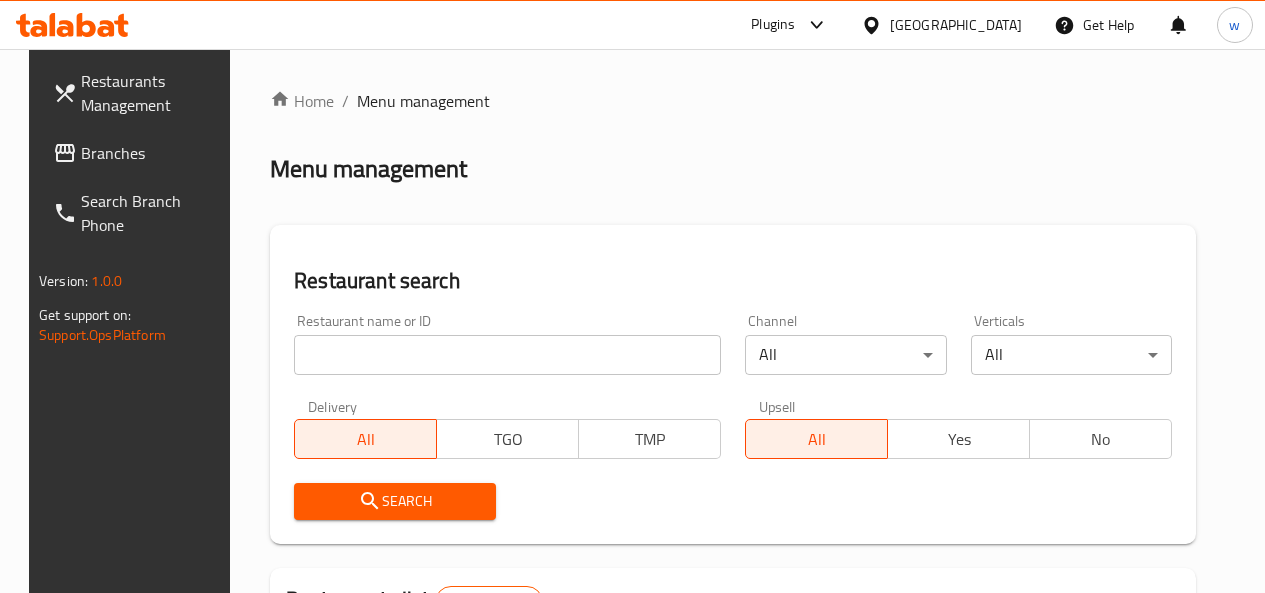 click on "Restaurants Management   Branches   Search Branch Phone  Version:    1.0.0  Get support on:    Support.OpsPlatform Home / Menu management Menu management Restaurant search Restaurant name or ID Restaurant name or ID Channel All ​ Verticals All ​ Delivery All TGO TMP Upsell All Yes No   Search Restaurants list   9782 record(s) ID sorted ascending Name (En) Name (Ar) Ref. Name Logo Branches Open Busy Closed POS group Status Action 1 Little Caesars  ليتل سيزرز 6 0 0 0 INACTIVE 2 Pizza Hut بيتزا هت 68 0 0 2 KFG HIDDEN 3 old kfg BK-3 old kfg BK-3 77 0 0 0 KFG HIDDEN 4 Hardee's هارديز 58 51 0 0 Americana-Digital OPEN 5 Chicken Tikka دجاج تكا 14 12 0 0 OPEN 6 KFC كنتاكى 69 61 0 0 Americana-Digital OPEN 7 Dairy Queen ديري كوين 0 0 0 0 OPEN 8 Mais Alghanim ميس الغانم 11 11 0 0 OCIMS OPEN 9 Maki ماكي 2 2 0 0 OPEN 10 Rose PATISSERIE روز للمعجنات 1 1 0 0 OPEN Rows per page: 10 1-10 of 9782" at bounding box center [632, 619] 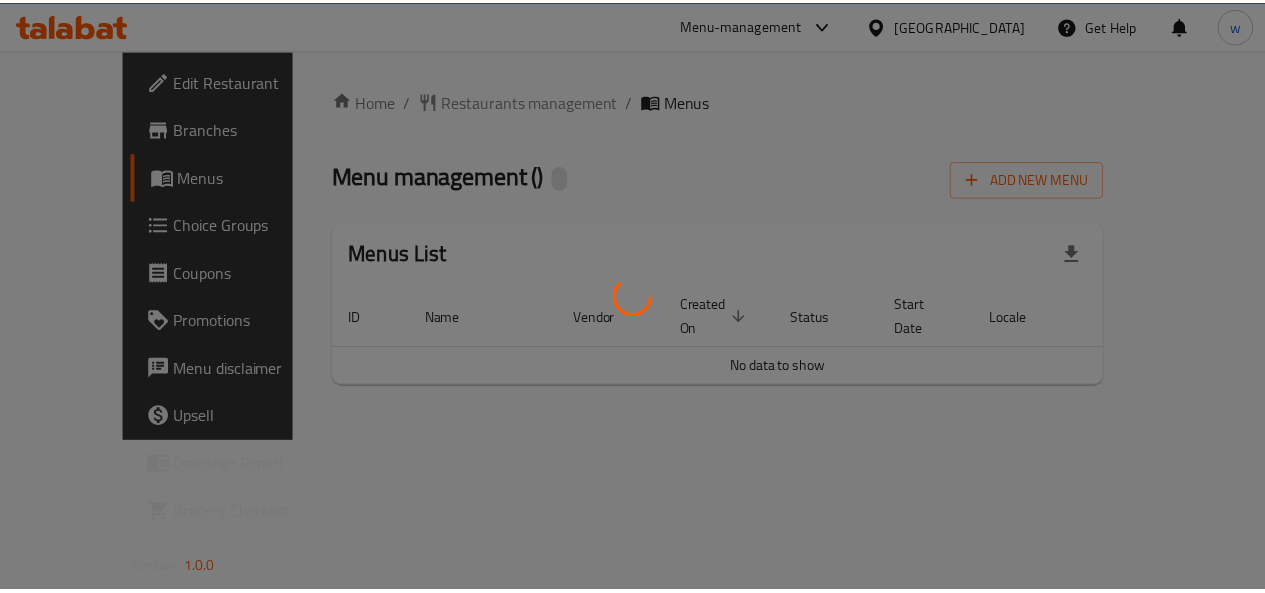 scroll, scrollTop: 0, scrollLeft: 0, axis: both 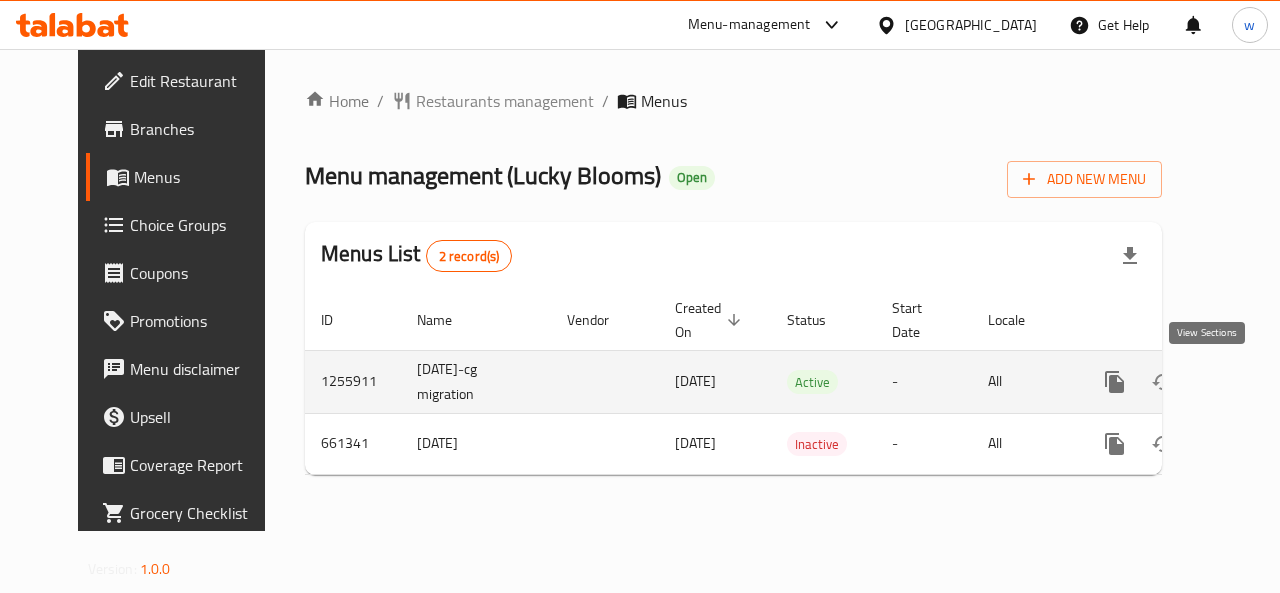 click at bounding box center [1259, 382] 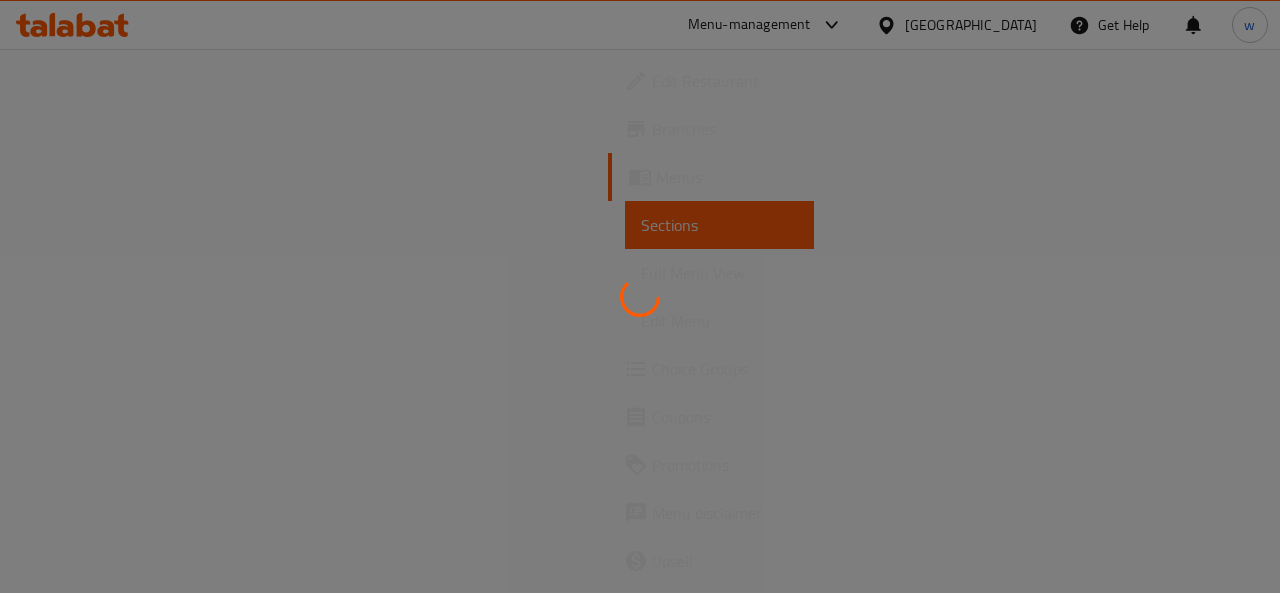 click at bounding box center [640, 296] 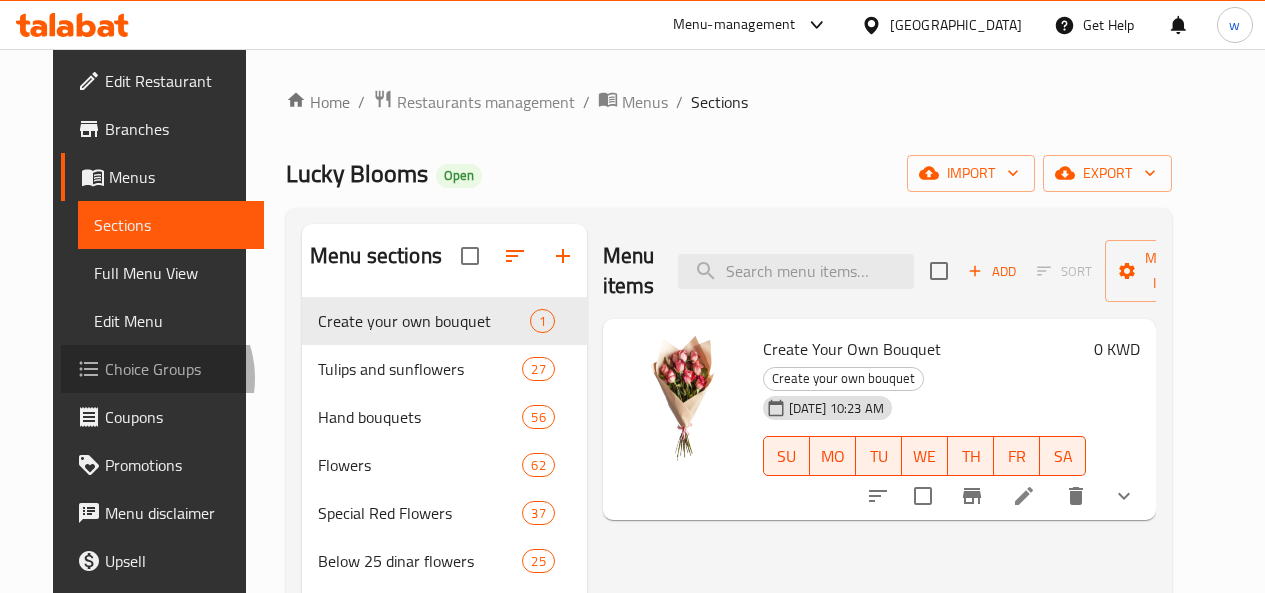 click on "Choice Groups" at bounding box center (176, 369) 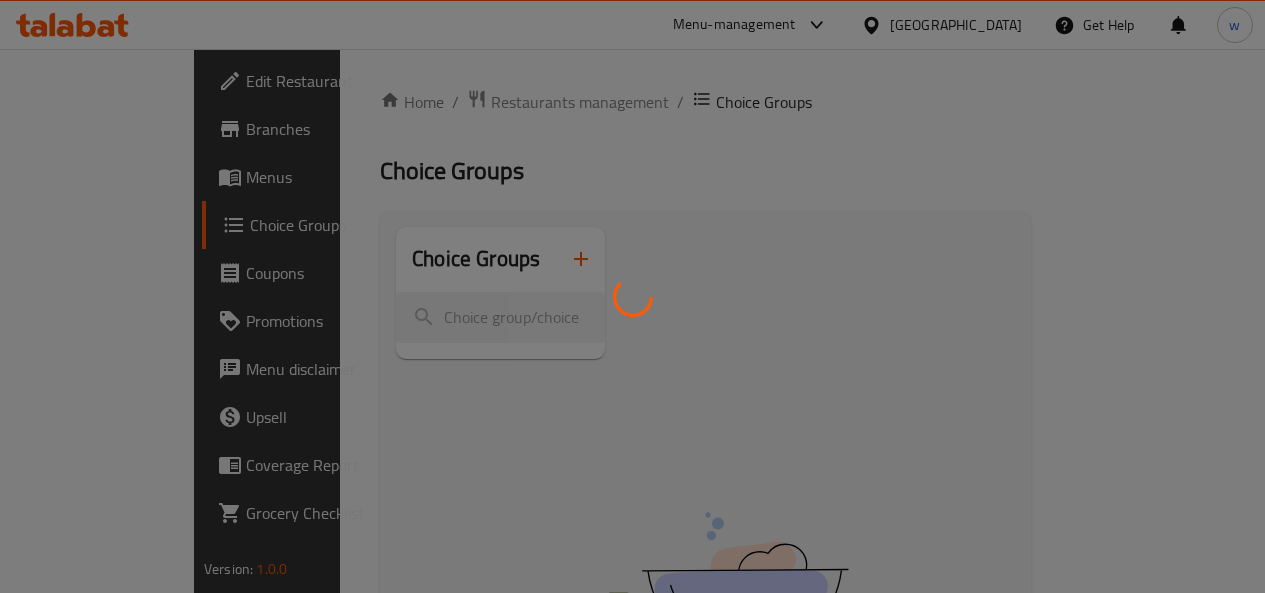 click at bounding box center [632, 296] 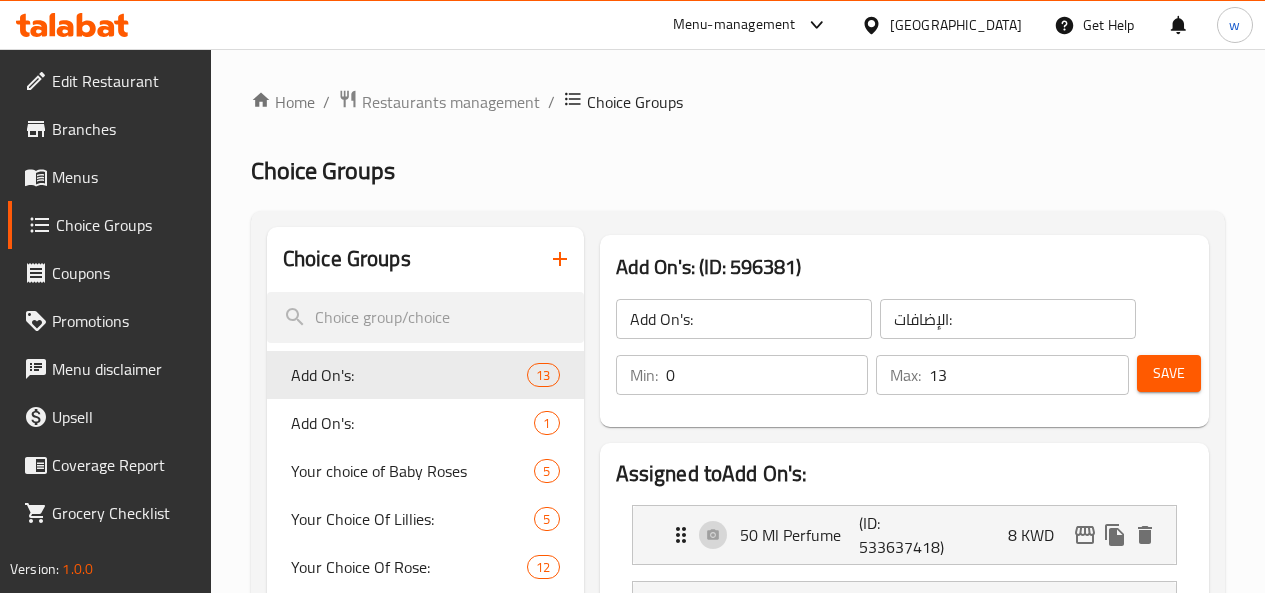 drag, startPoint x: 48, startPoint y: 212, endPoint x: 206, endPoint y: 339, distance: 202.71408 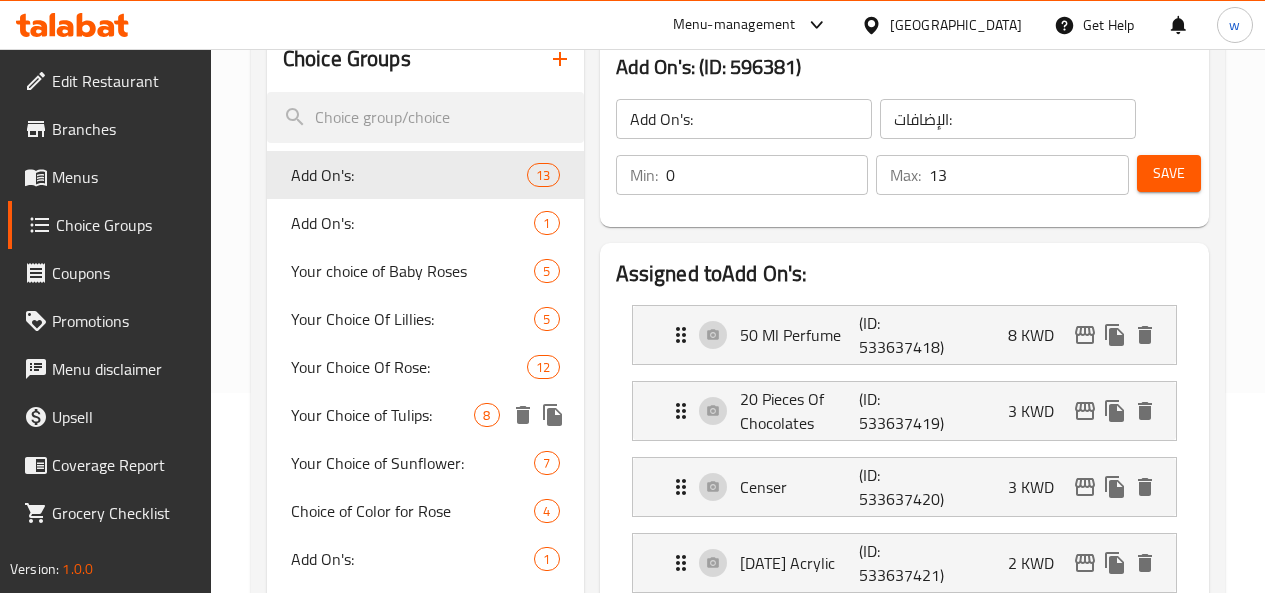 scroll, scrollTop: 400, scrollLeft: 0, axis: vertical 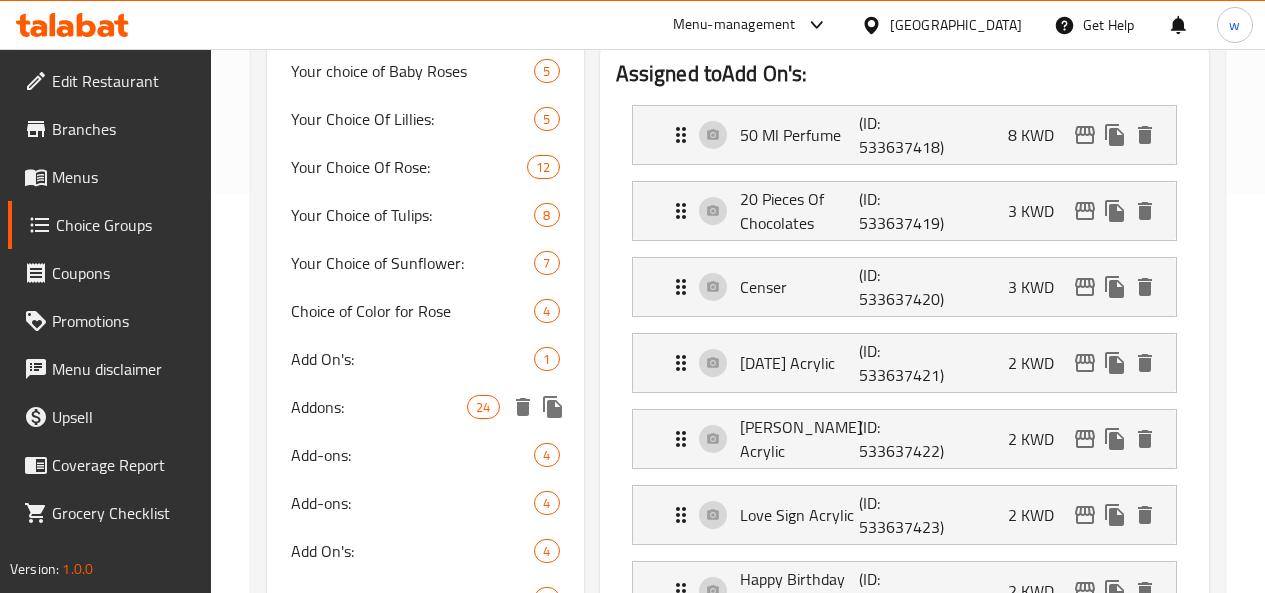 click on "Addons:" at bounding box center (379, 407) 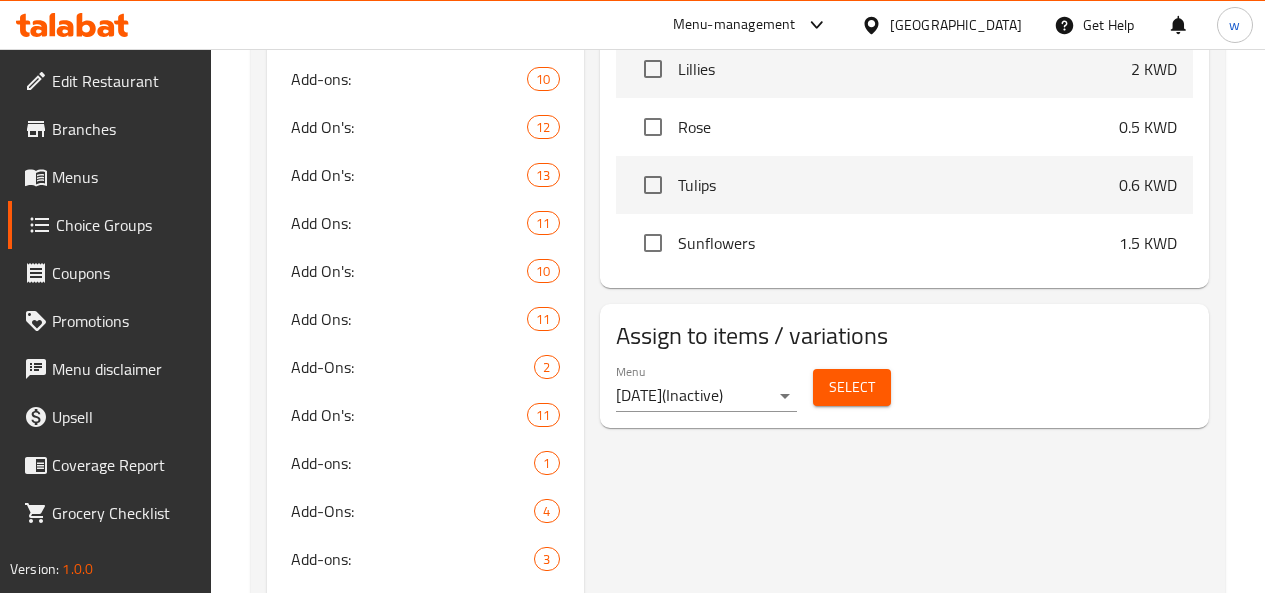 scroll, scrollTop: 2400, scrollLeft: 0, axis: vertical 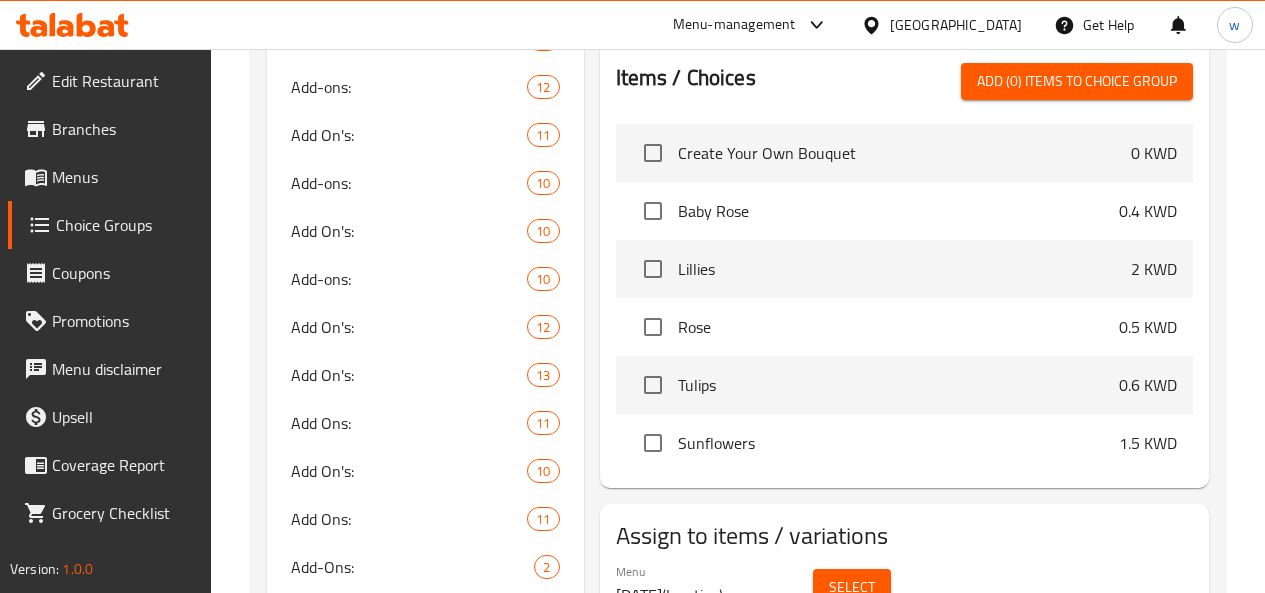 click on "Kuwait" at bounding box center (956, 25) 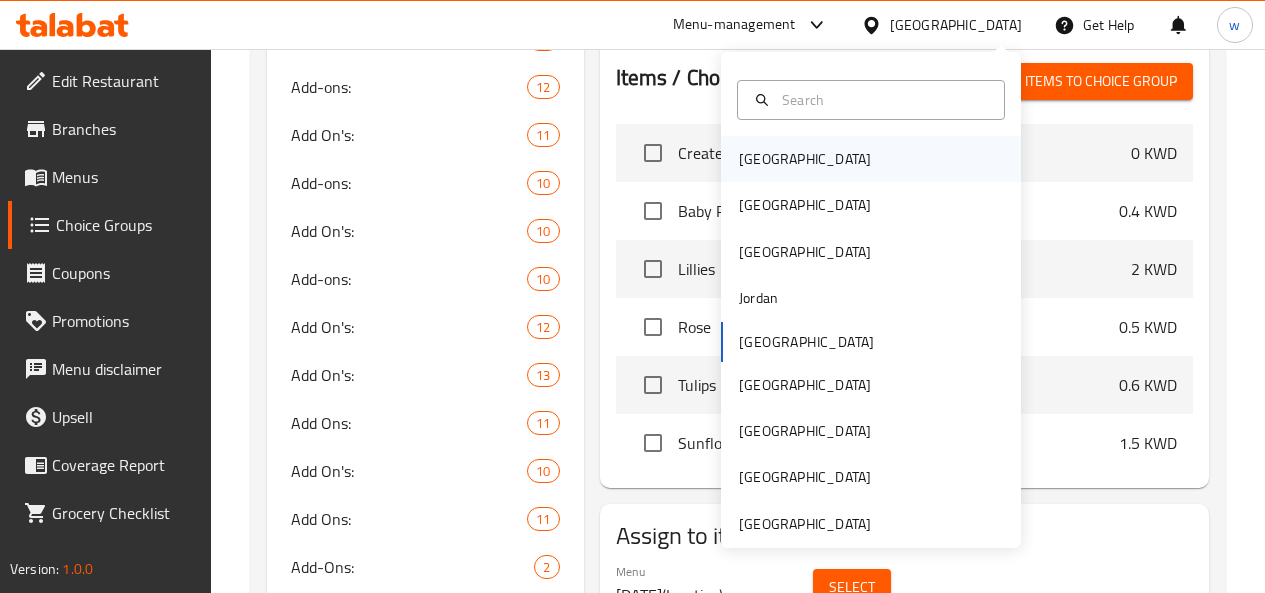 click on "[GEOGRAPHIC_DATA]" at bounding box center [871, 159] 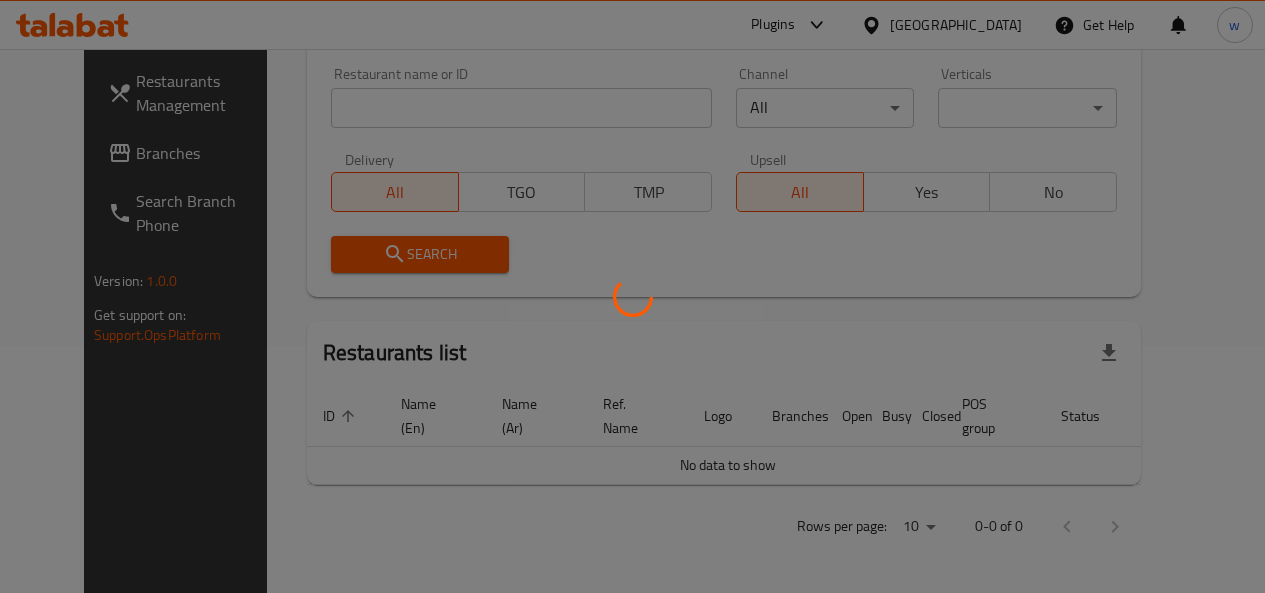 scroll, scrollTop: 247, scrollLeft: 0, axis: vertical 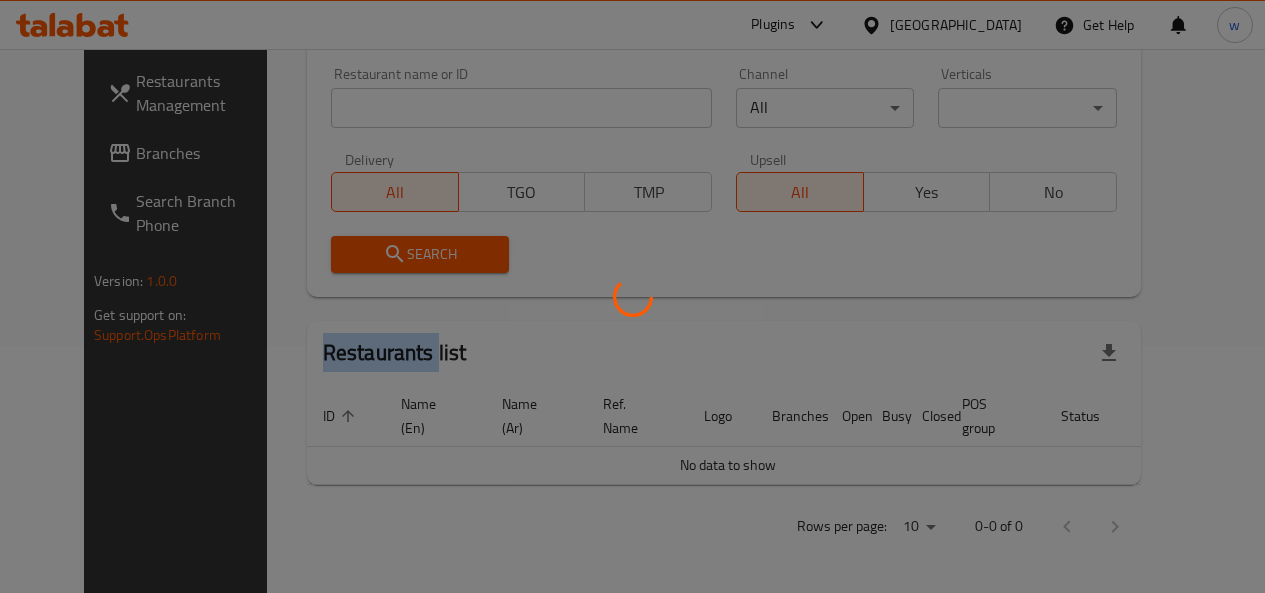 click at bounding box center [632, 296] 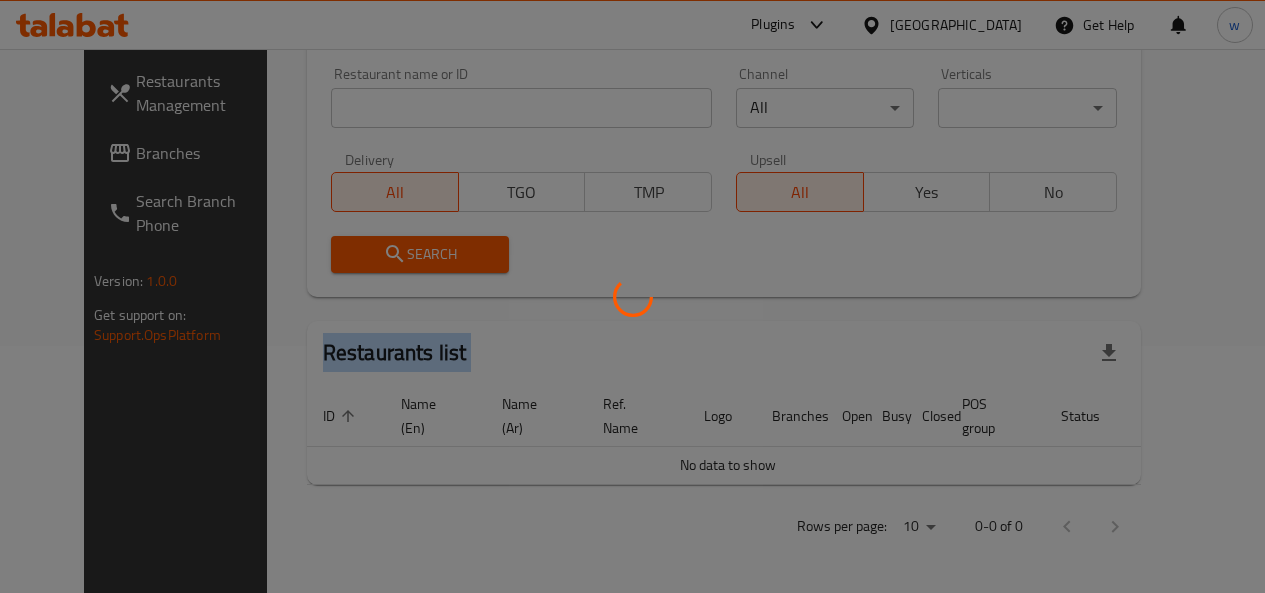 click at bounding box center (632, 296) 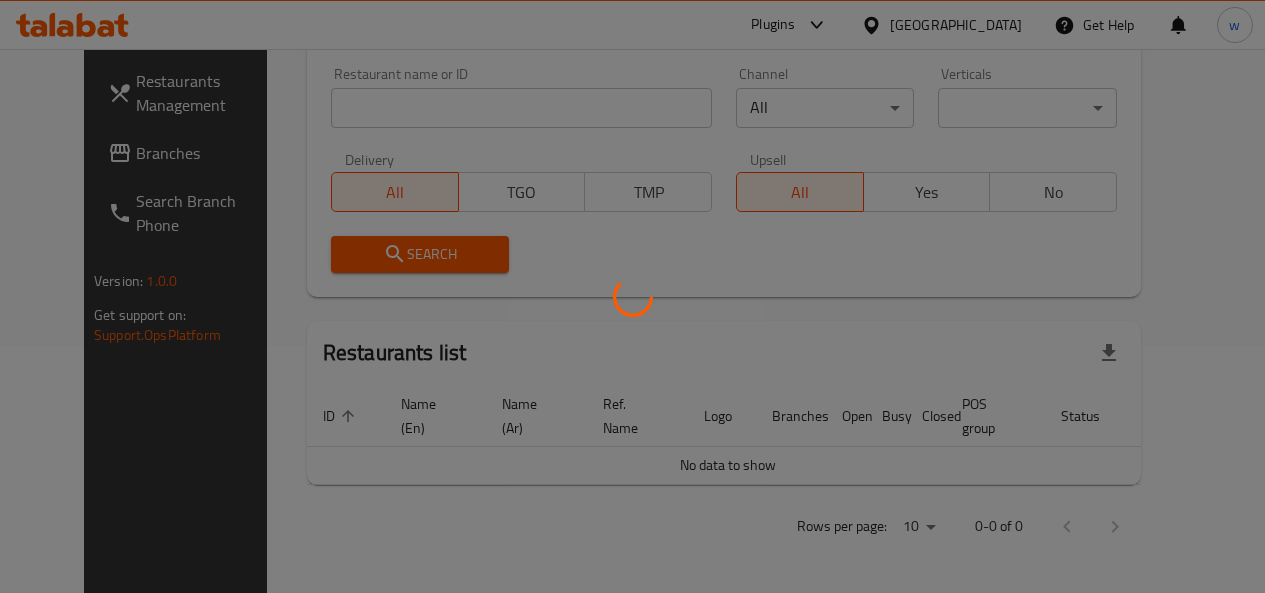 click at bounding box center (632, 296) 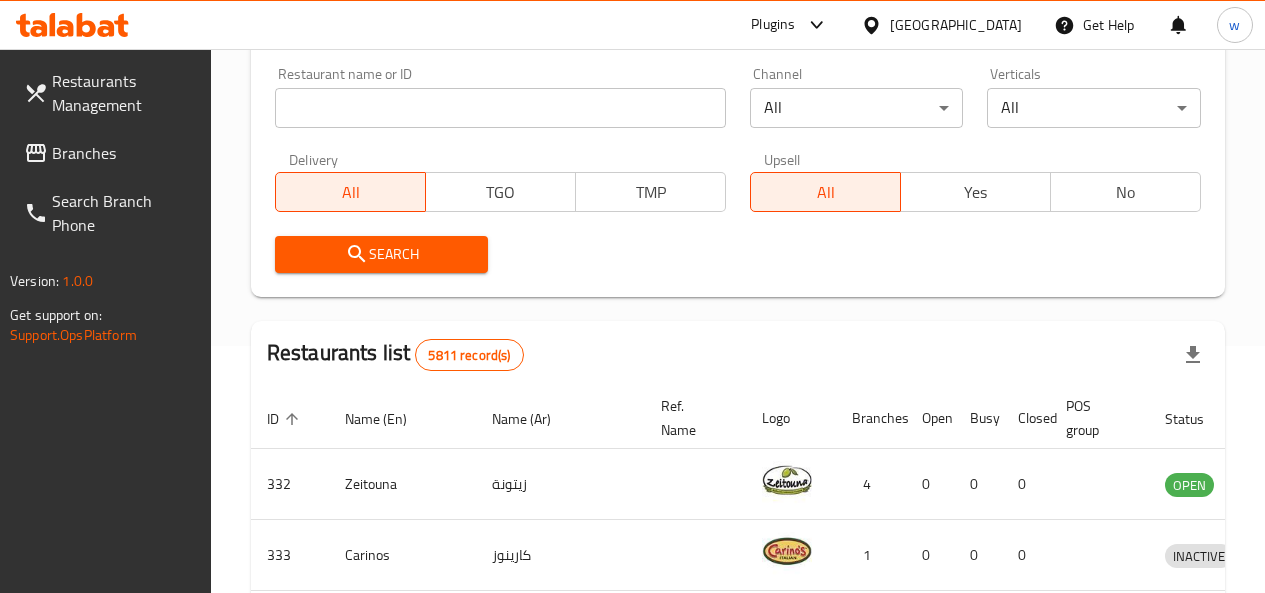 scroll, scrollTop: 938, scrollLeft: 0, axis: vertical 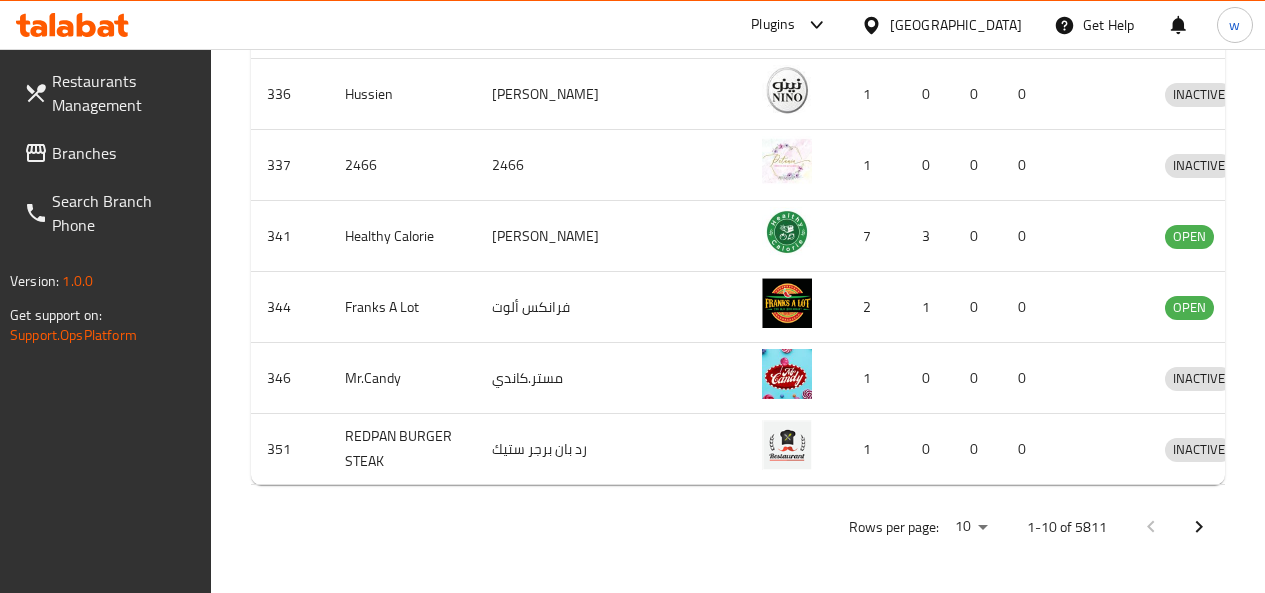 click on "Branches" at bounding box center [123, 153] 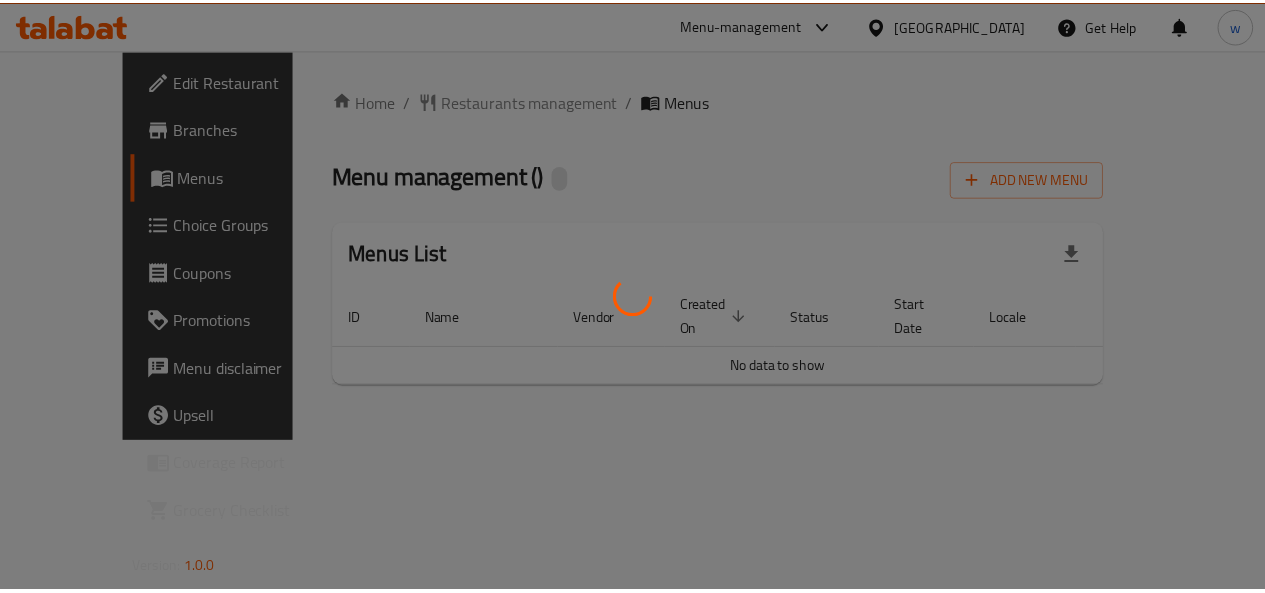 scroll, scrollTop: 0, scrollLeft: 0, axis: both 